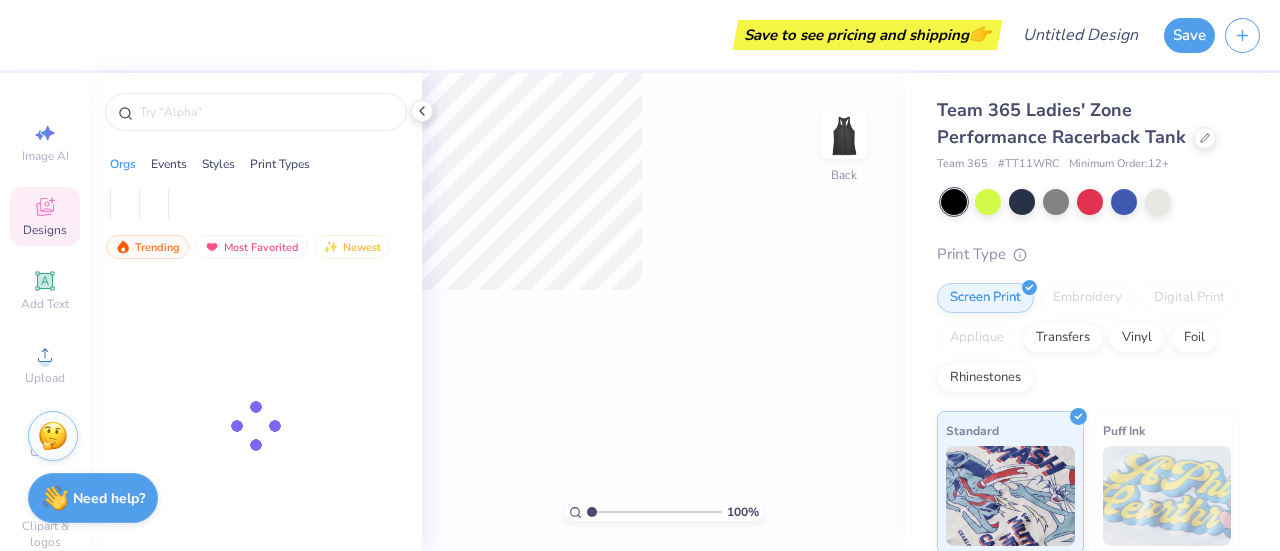 scroll, scrollTop: 0, scrollLeft: 0, axis: both 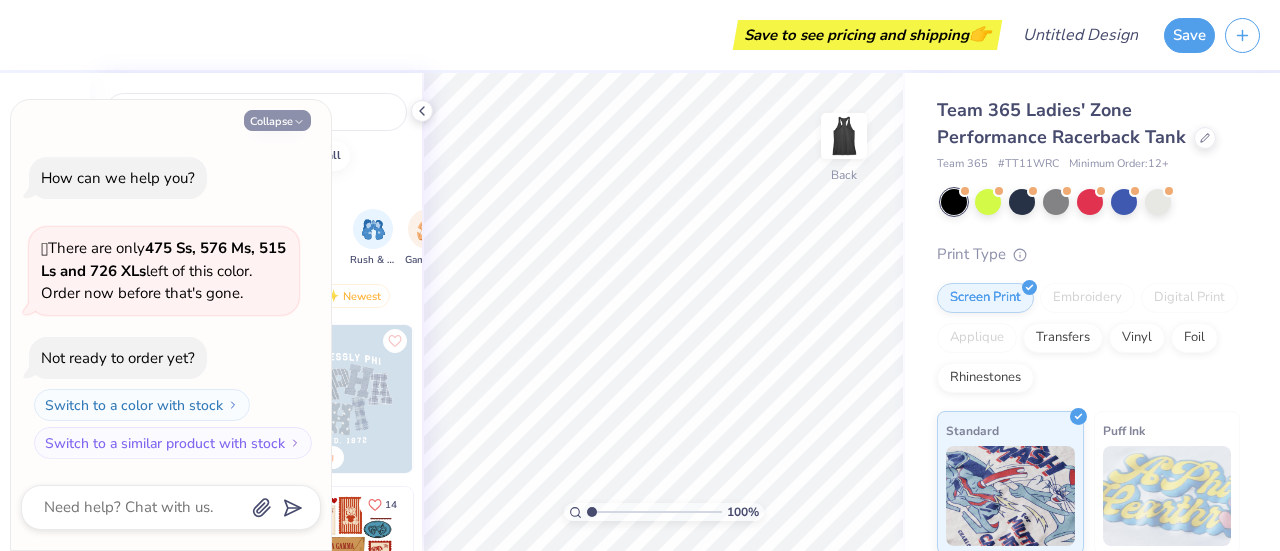 click on "Collapse" at bounding box center [277, 120] 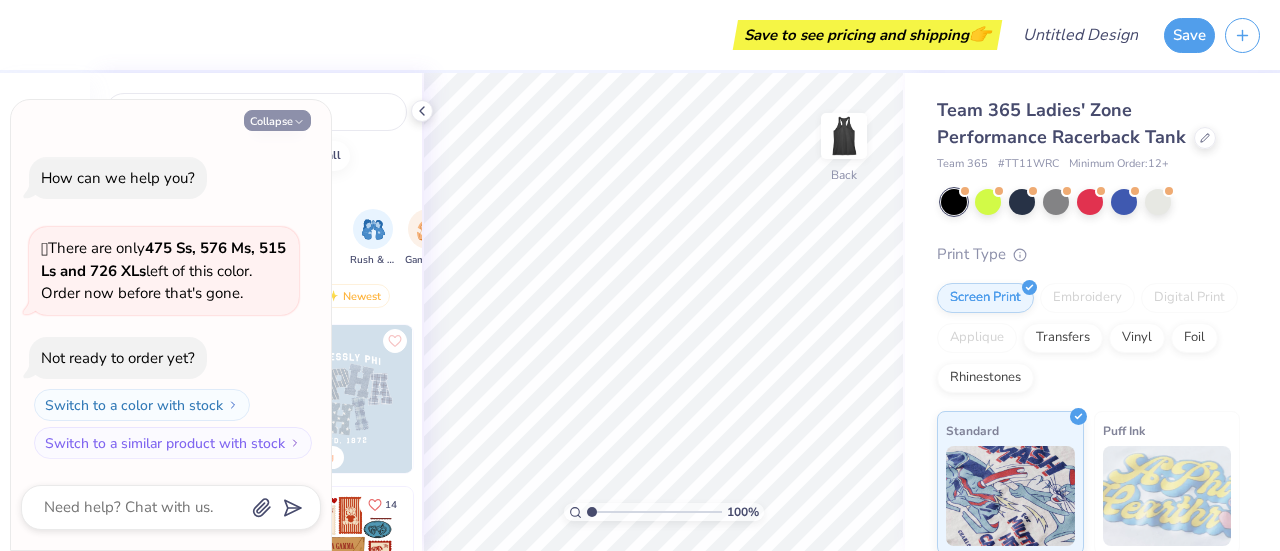 type on "x" 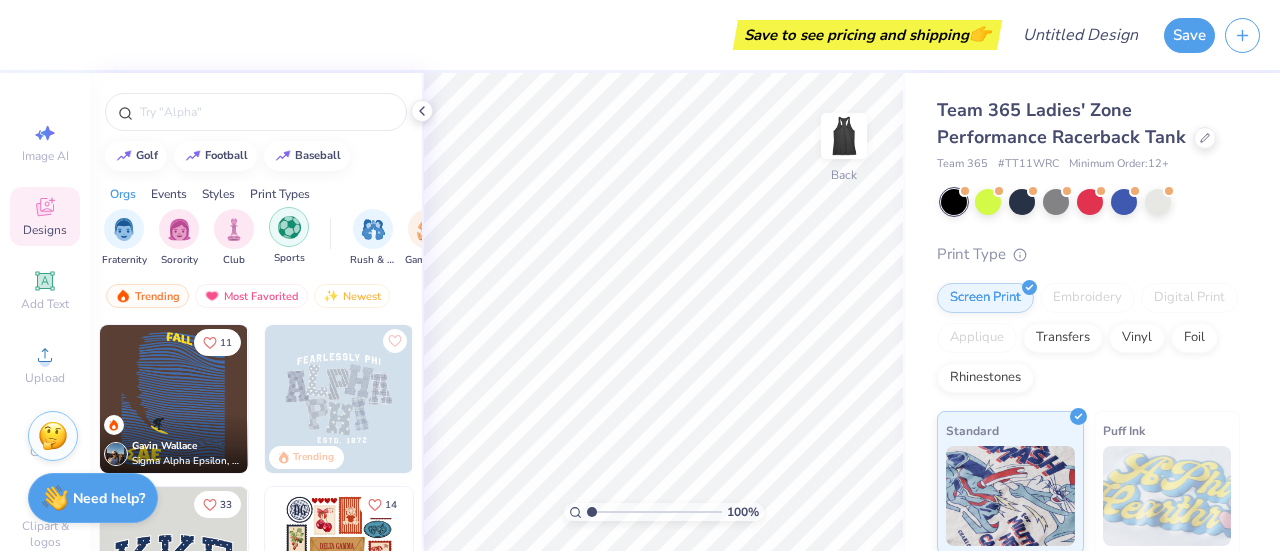 click at bounding box center (289, 227) 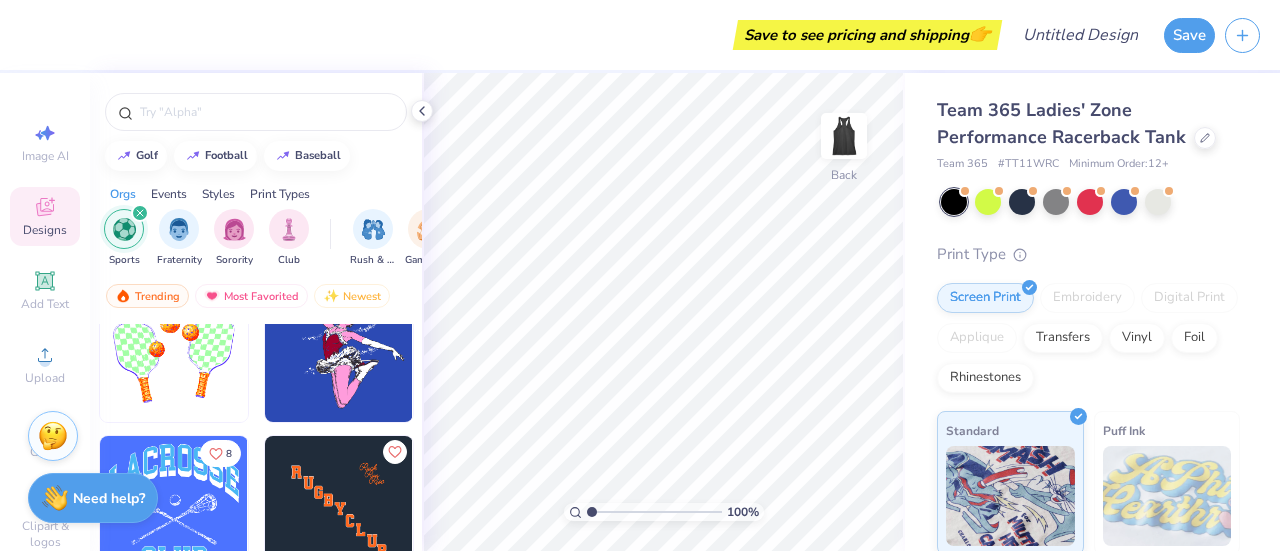 scroll, scrollTop: 586, scrollLeft: 0, axis: vertical 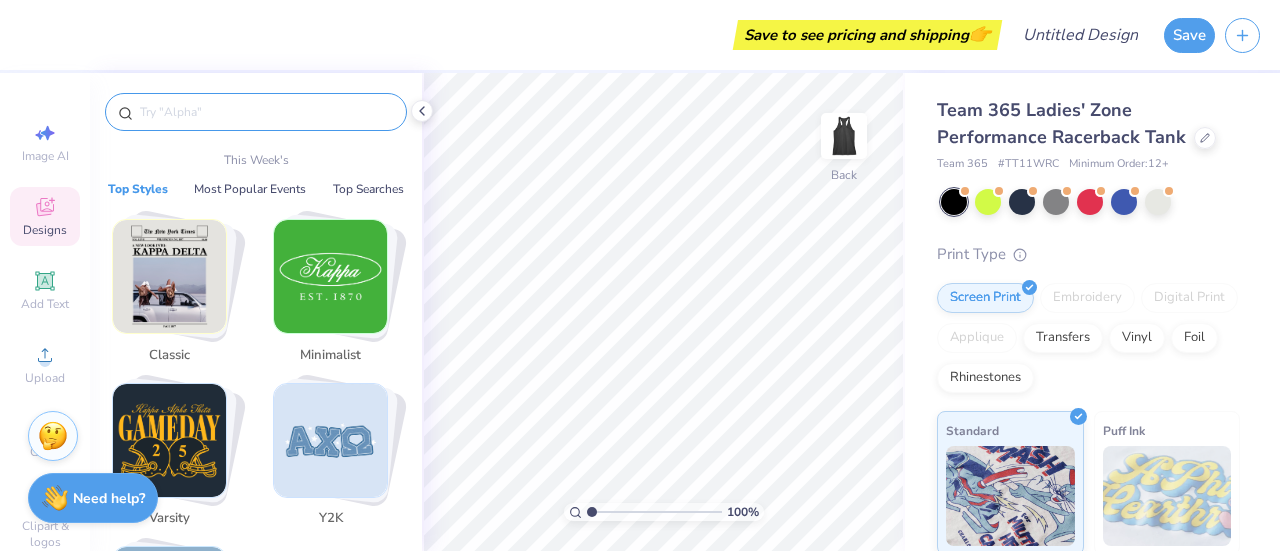 click at bounding box center [266, 112] 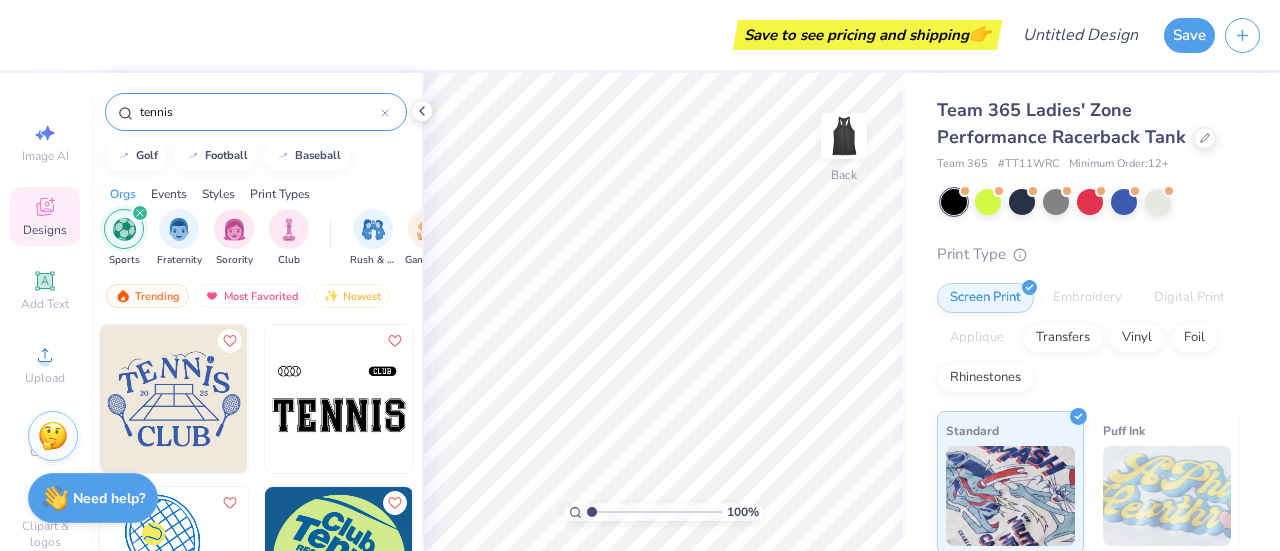 type on "tennis" 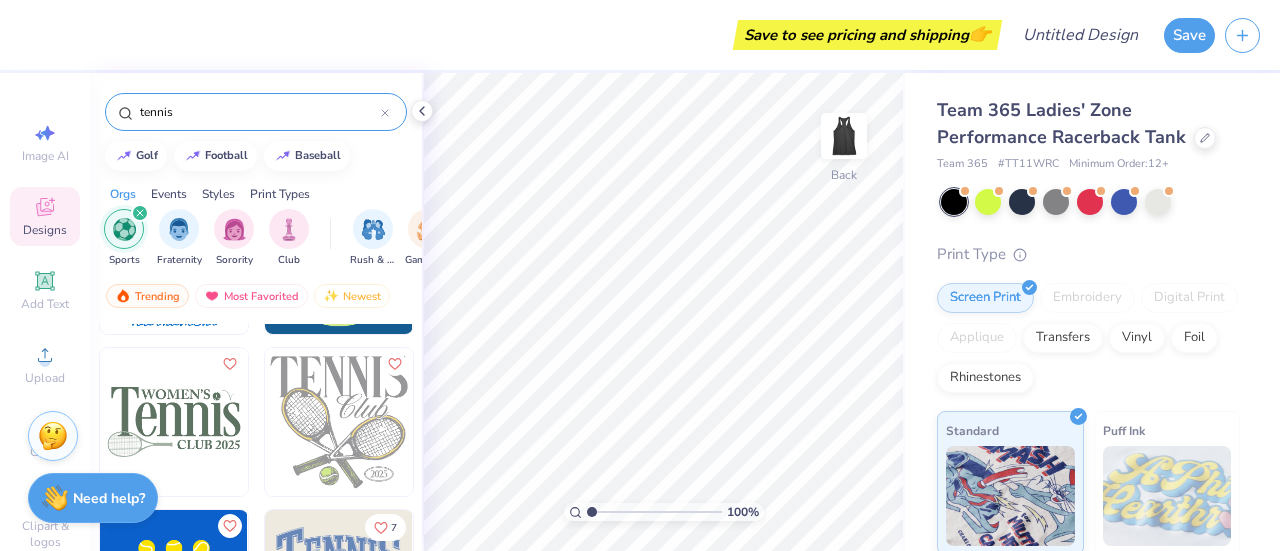 scroll, scrollTop: 301, scrollLeft: 0, axis: vertical 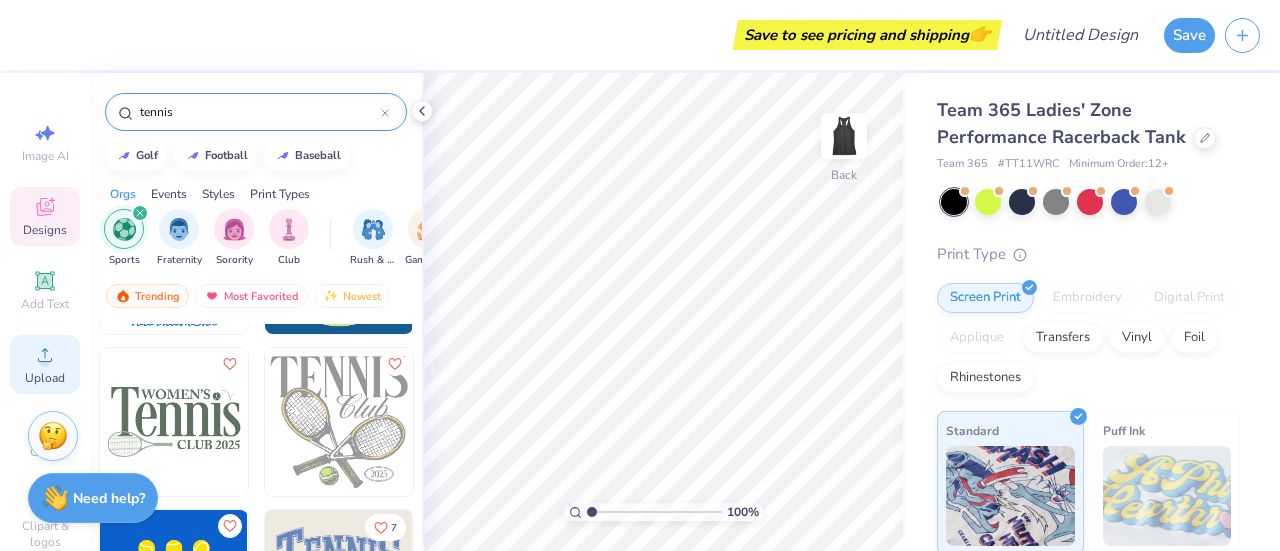 click on "Upload" at bounding box center [45, 364] 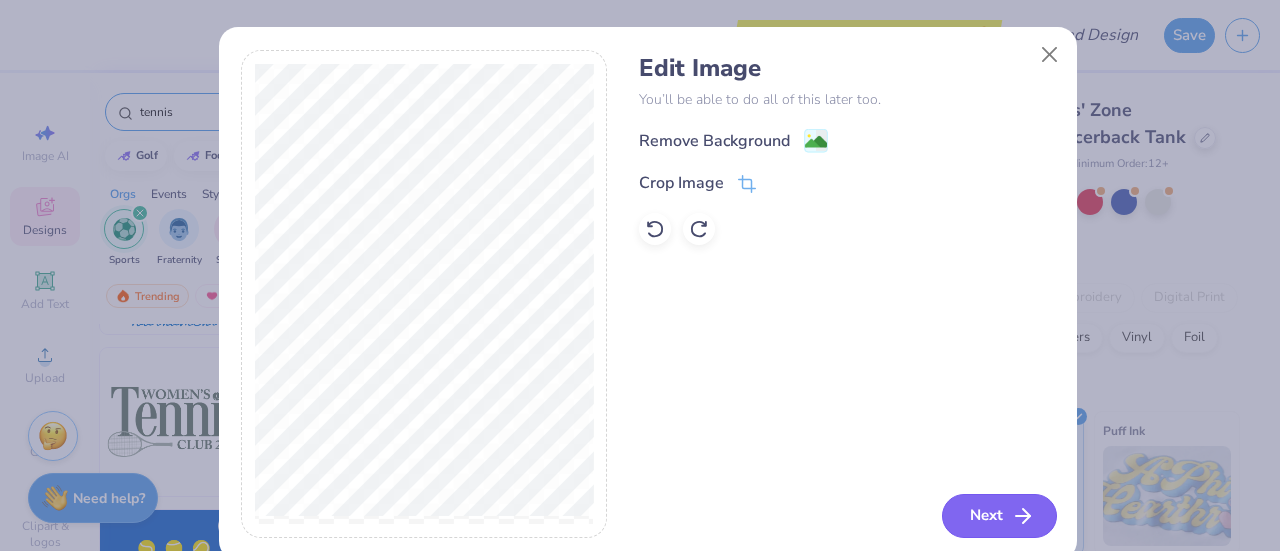 click on "Next" at bounding box center [999, 516] 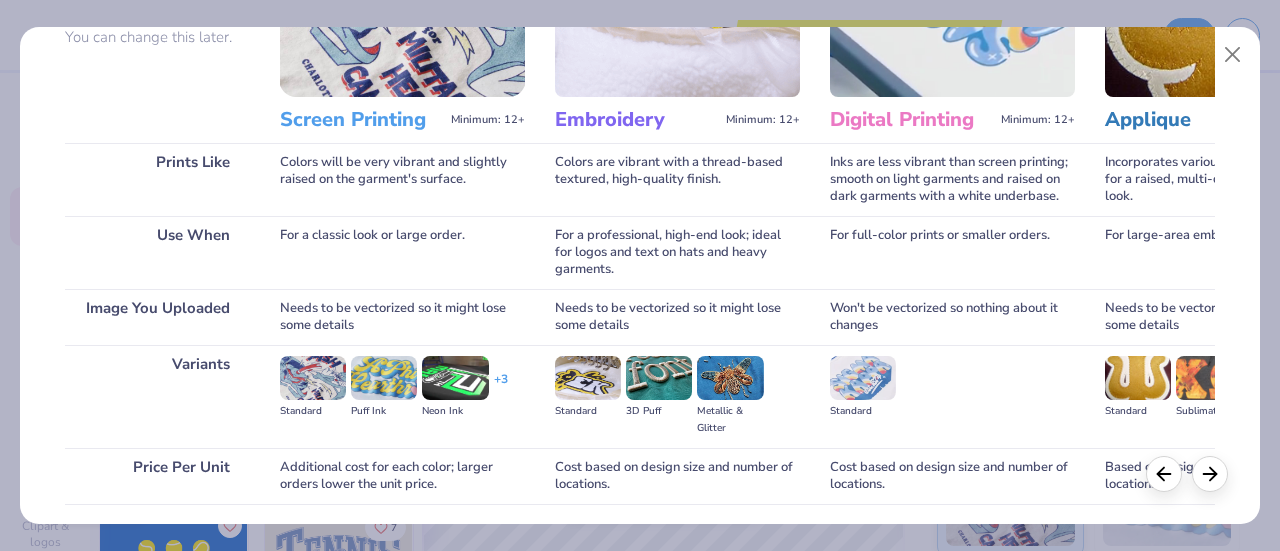 scroll, scrollTop: 345, scrollLeft: 0, axis: vertical 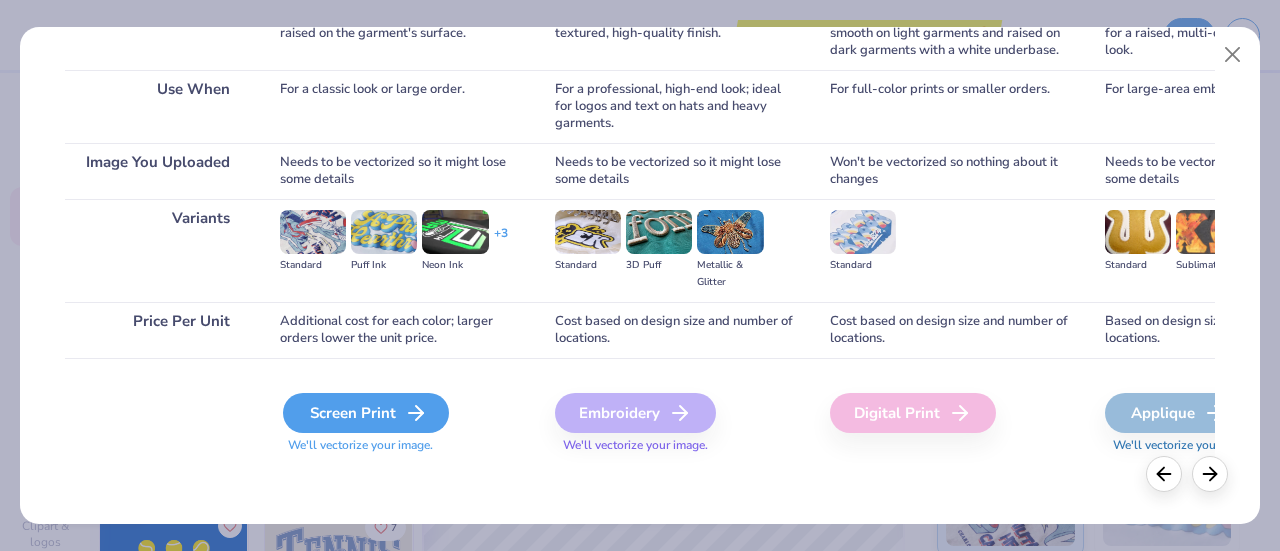 click on "Screen Print" at bounding box center (366, 413) 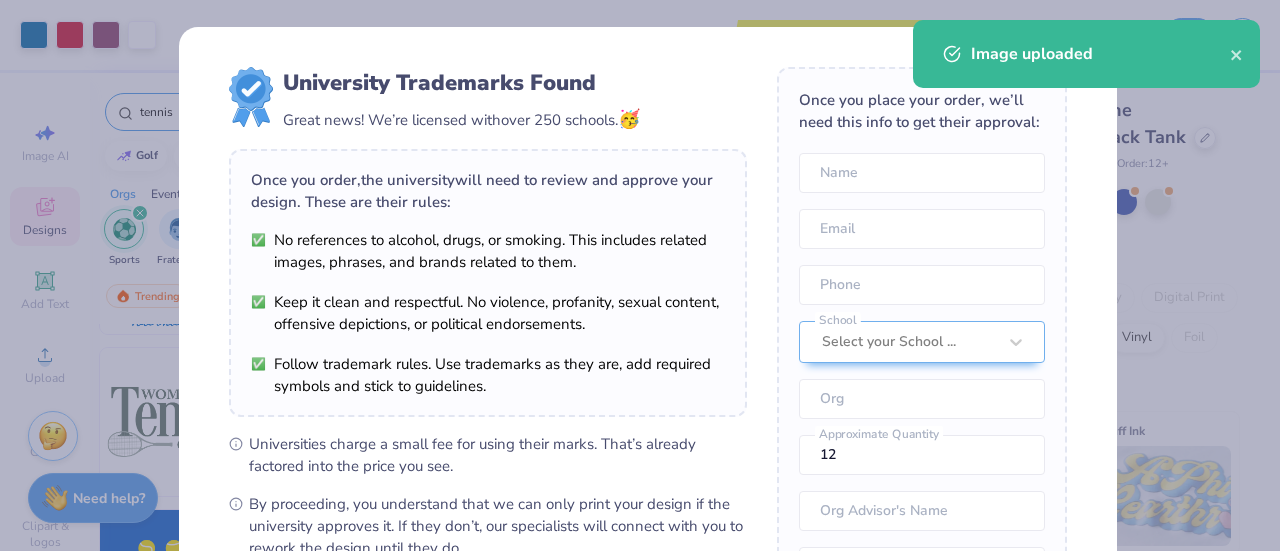 click on "Art colors Save to see pricing and shipping  👉 Design Title Save Image AI Designs Add Text Upload Greek Clipart & logos Decorate tennis golf football baseball Orgs Events Styles Print Types Sports Fraternity Sorority Club Rush & Bid Game Day Parent's Weekend PR & General Big Little Reveal Philanthropy Date Parties & Socials Retreat Spring Break Holidays Greek Week Formal & Semi Graduation Founder’s Day Classic Minimalist Varsity Y2K Typography Handdrawn Cartoons Grunge 80s & 90s 60s & 70s Embroidery Screen Print Patches Digital Print Vinyl Transfers Applique Trending Most Favorited Newest 7 100  % Back W 14.92 14.92 " H 4.33 4.33 " Y 7.33 7.33 " Center Middle Top Bottom Team 365 Ladies' Zone Performance Racerback Tank Team 365 # TT11WRC Minimum Order:  12 +   Print Type Screen Print Embroidery Digital Print Applique Transfers Vinyl Foil Rhinestones Standard Puff Ink Neon Ink Metallic & Glitter Ink Glow in the Dark Ink Water based Ink Stuck?  Our Art team will Need help?" at bounding box center (640, 275) 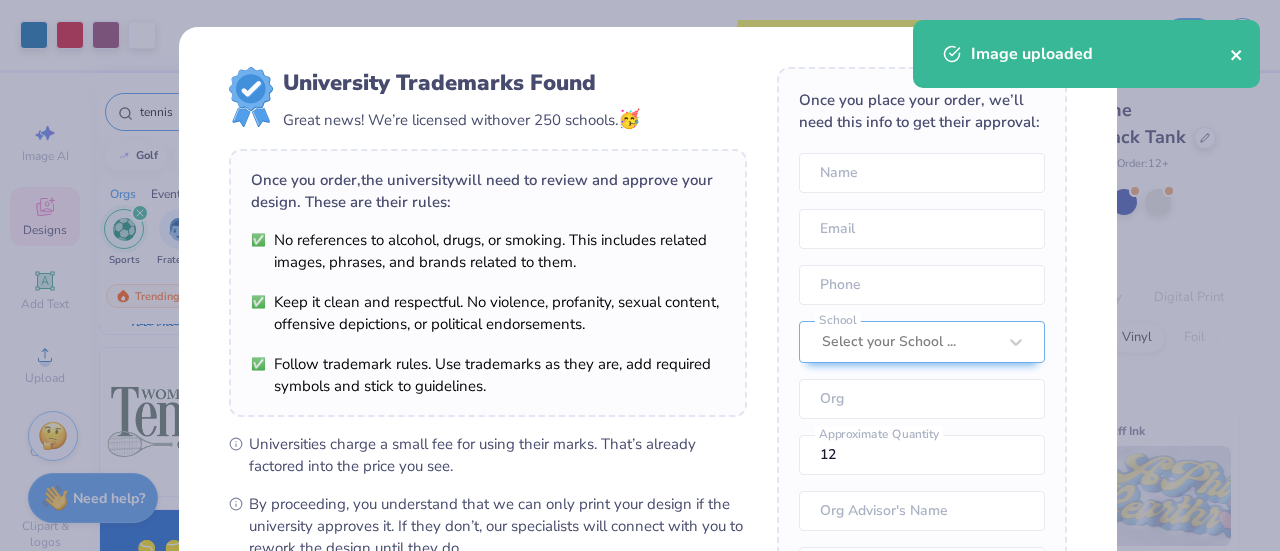 click at bounding box center (1237, 54) 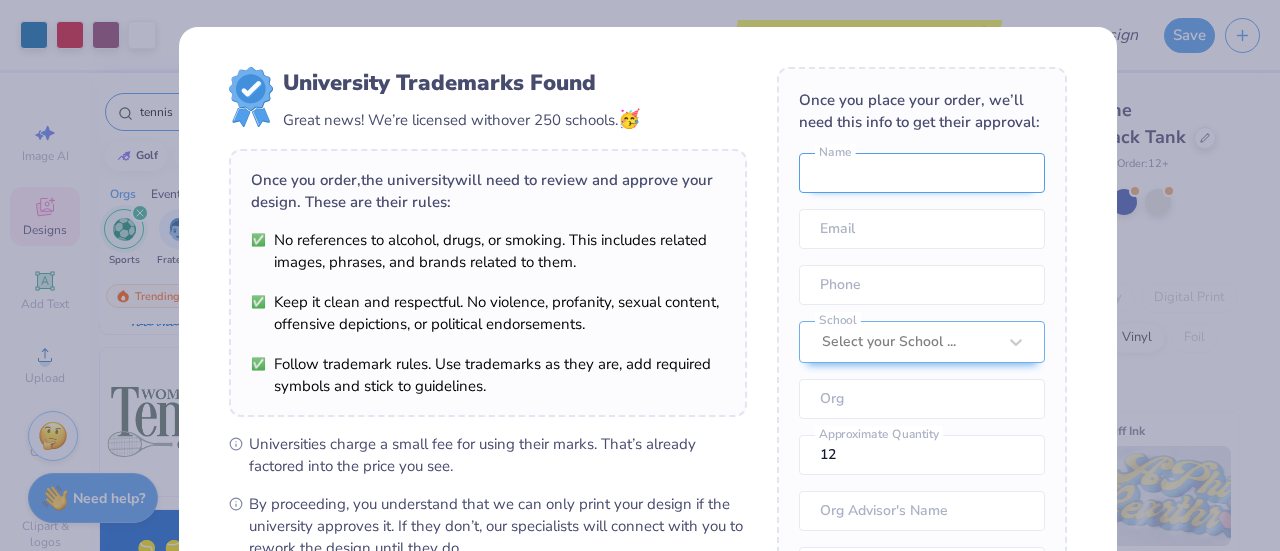 click at bounding box center (922, 173) 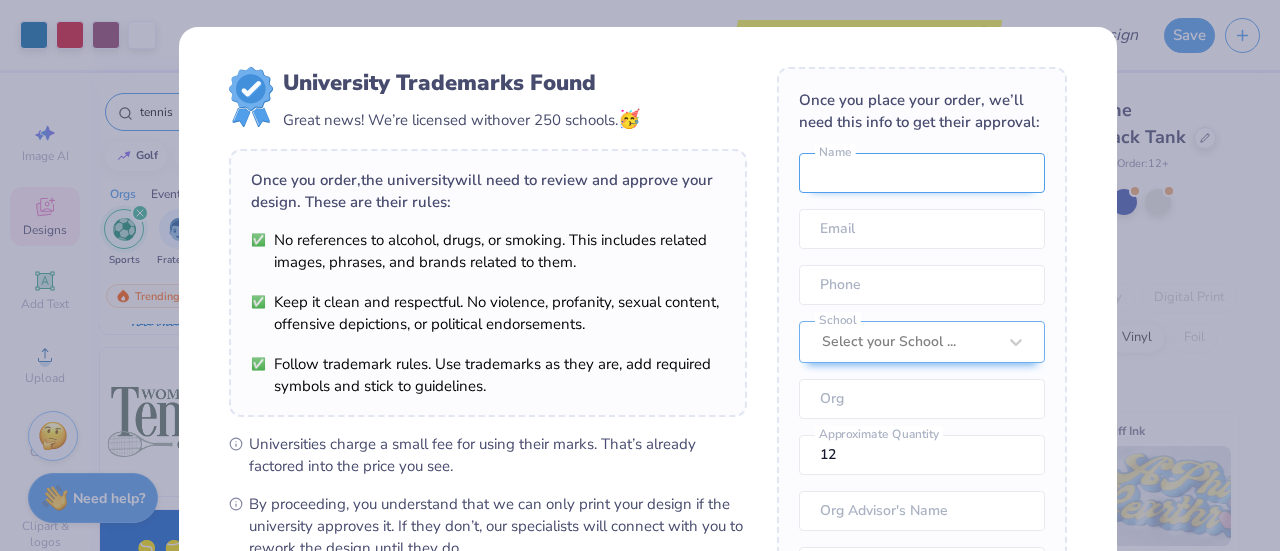 type on "[FIRST] [LAST]" 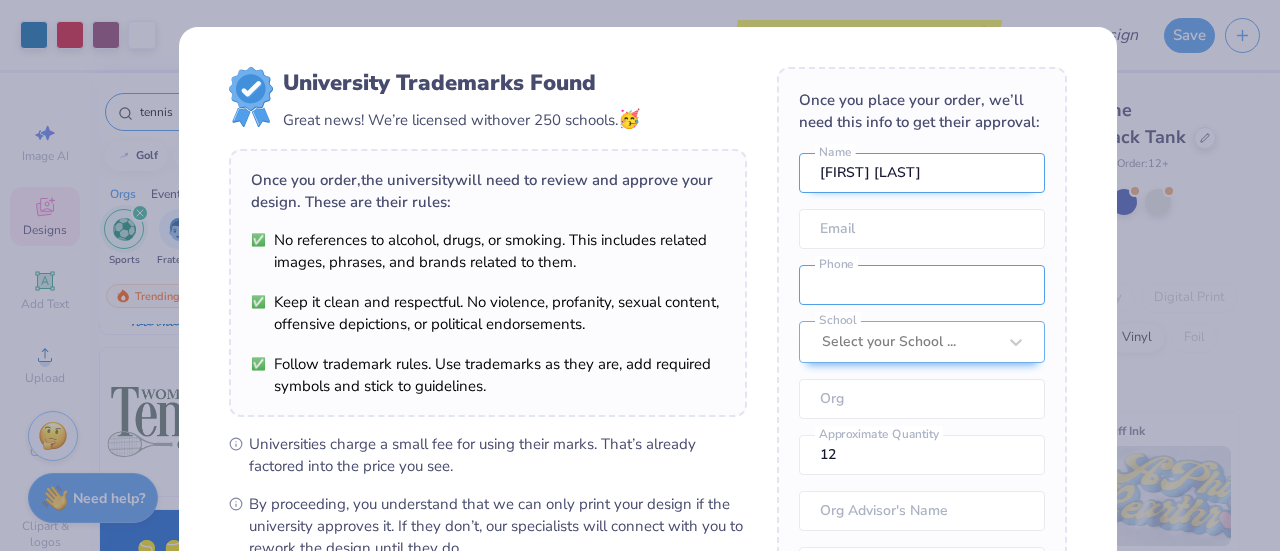 type on "([PHONE])" 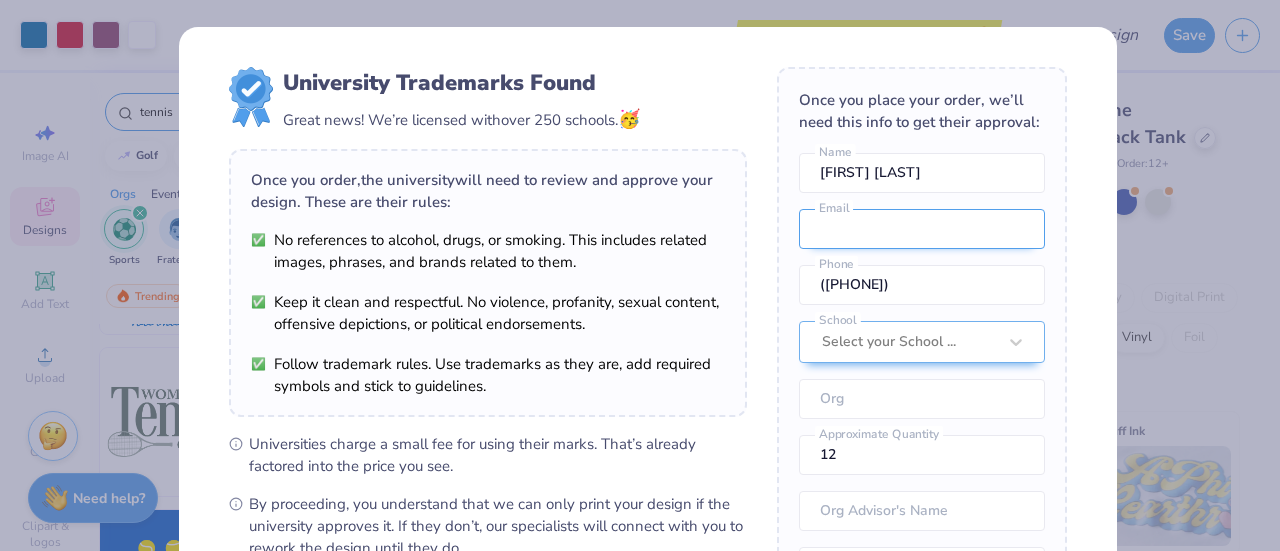 click at bounding box center [922, 229] 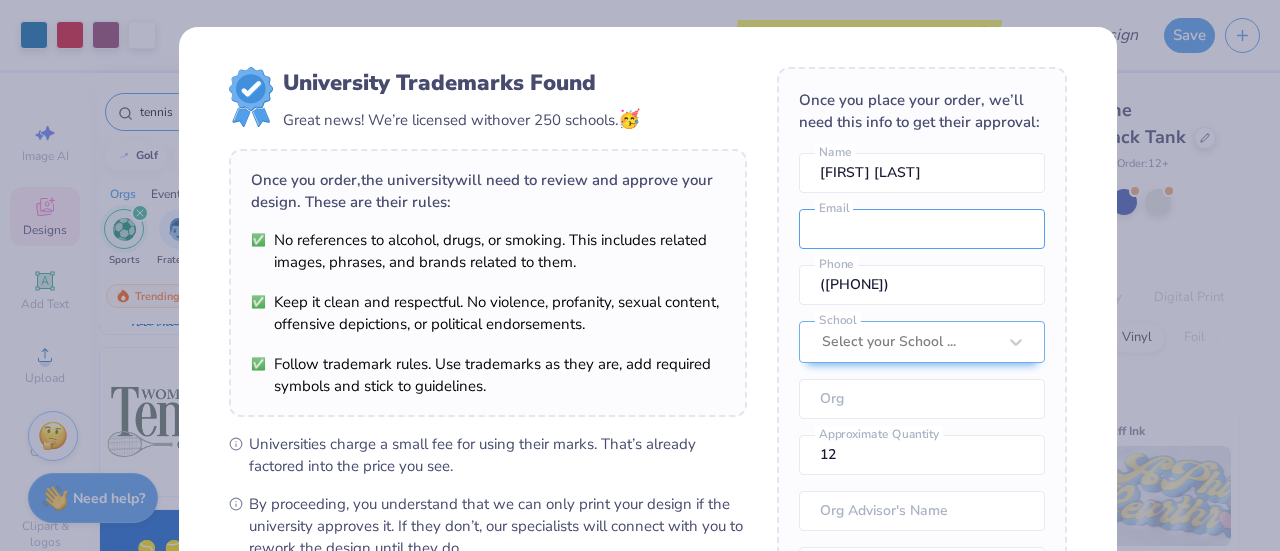 type on "[NAME]@[DOMAIN].***" 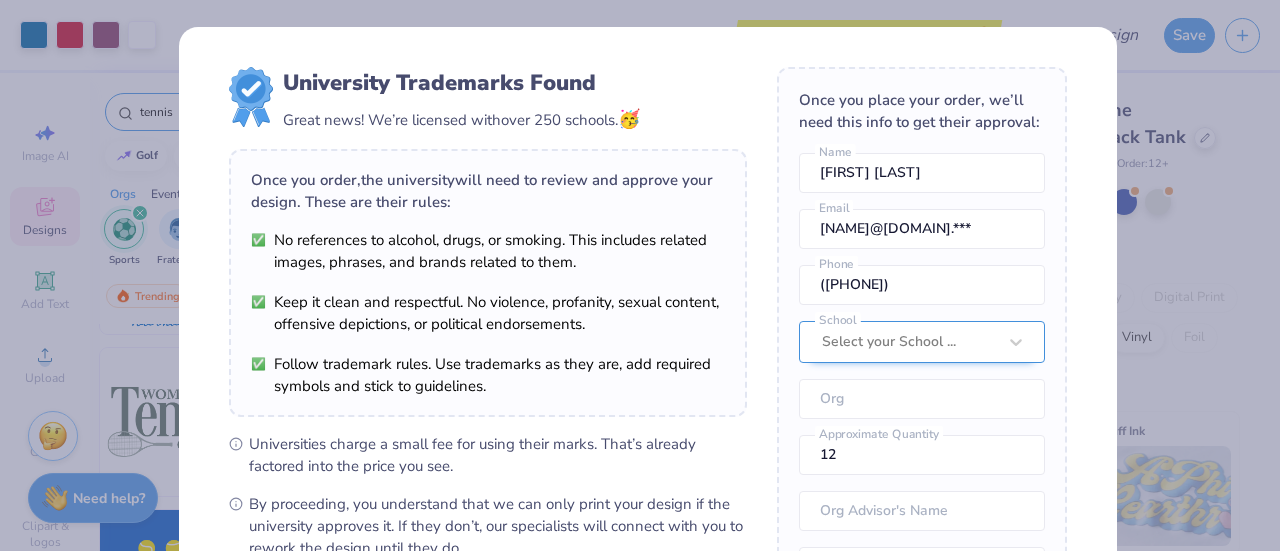 click at bounding box center (909, 342) 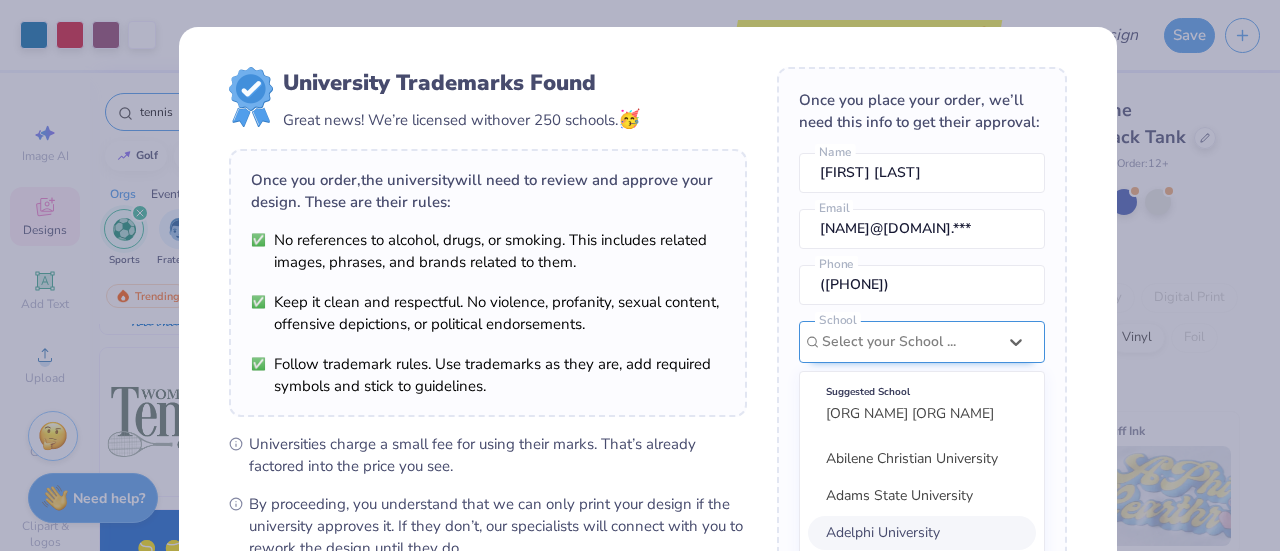 scroll, scrollTop: 108, scrollLeft: 0, axis: vertical 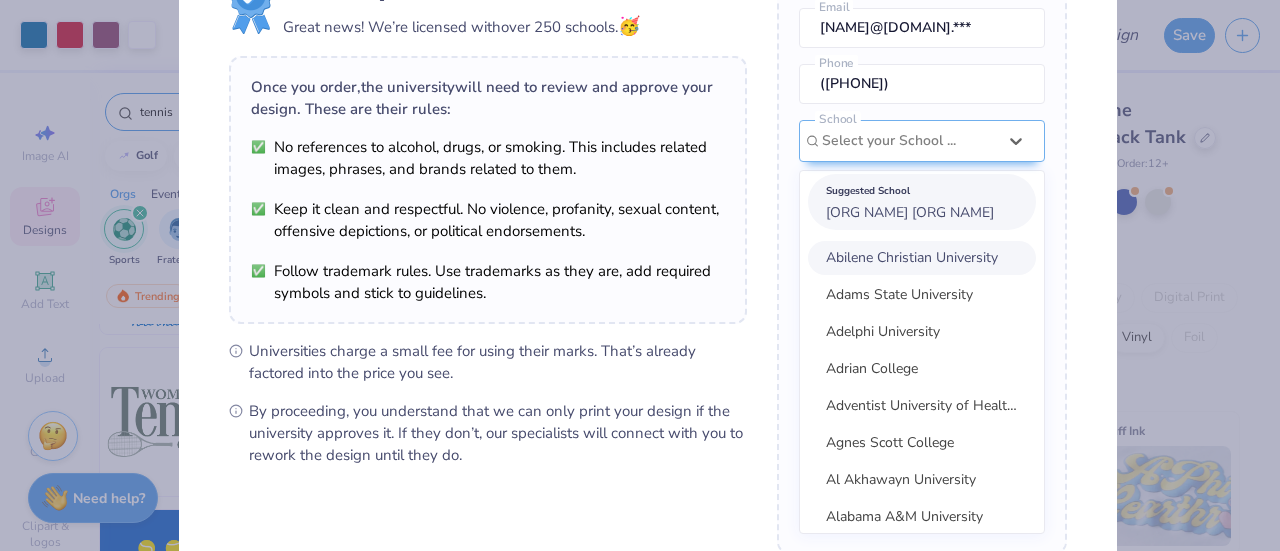 click on "[ORG NAME] [ORG NAME]" at bounding box center (910, 212) 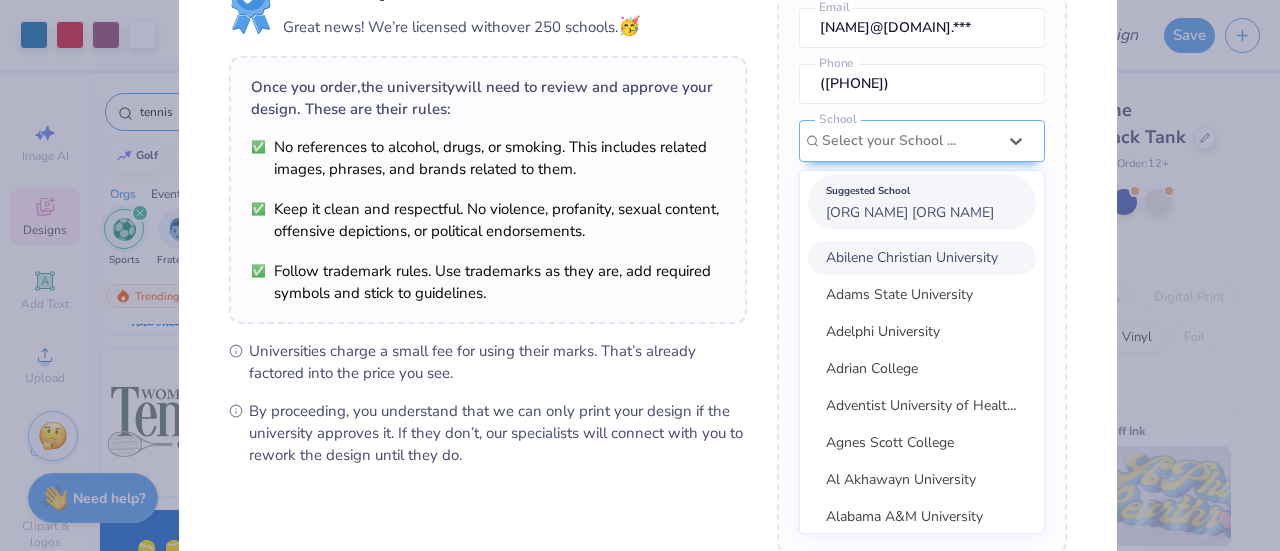 scroll, scrollTop: 103, scrollLeft: 0, axis: vertical 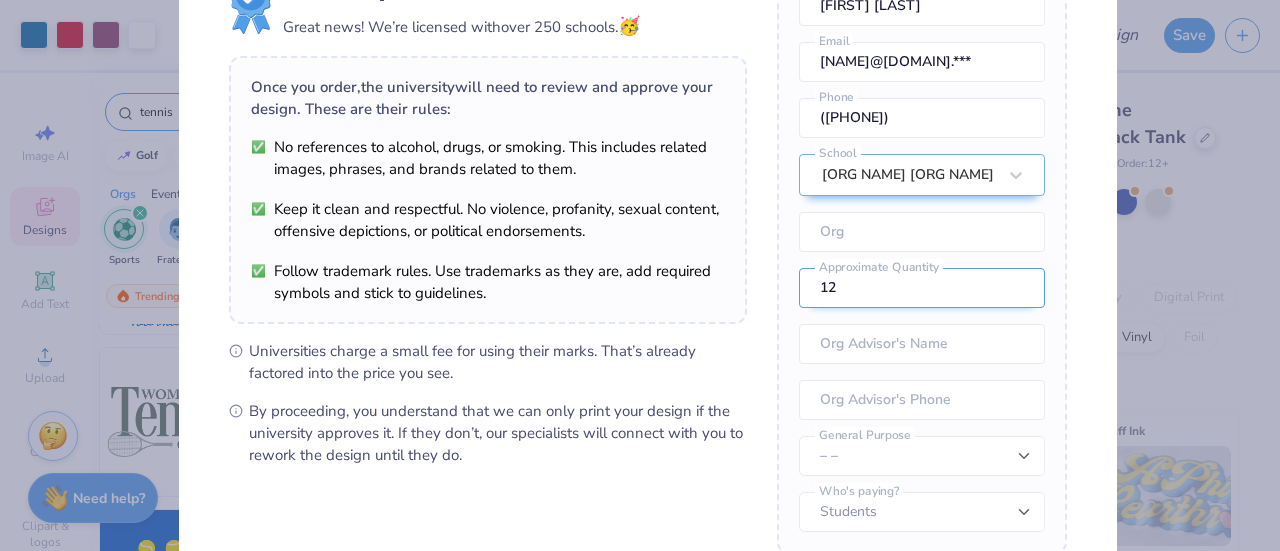 click on "12" at bounding box center [922, 288] 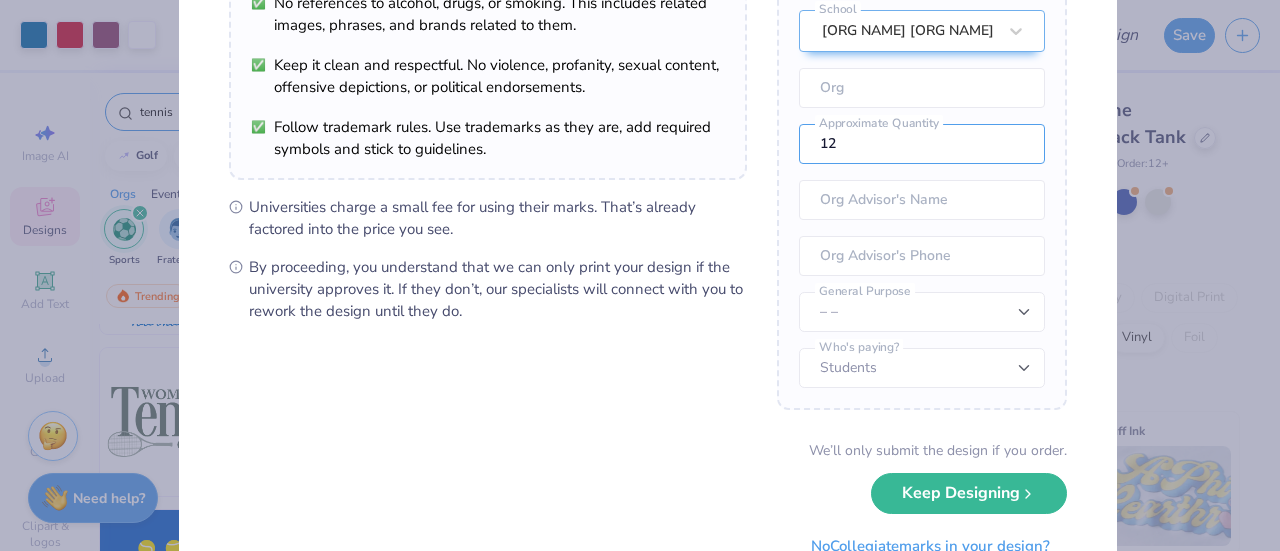 scroll, scrollTop: 238, scrollLeft: 0, axis: vertical 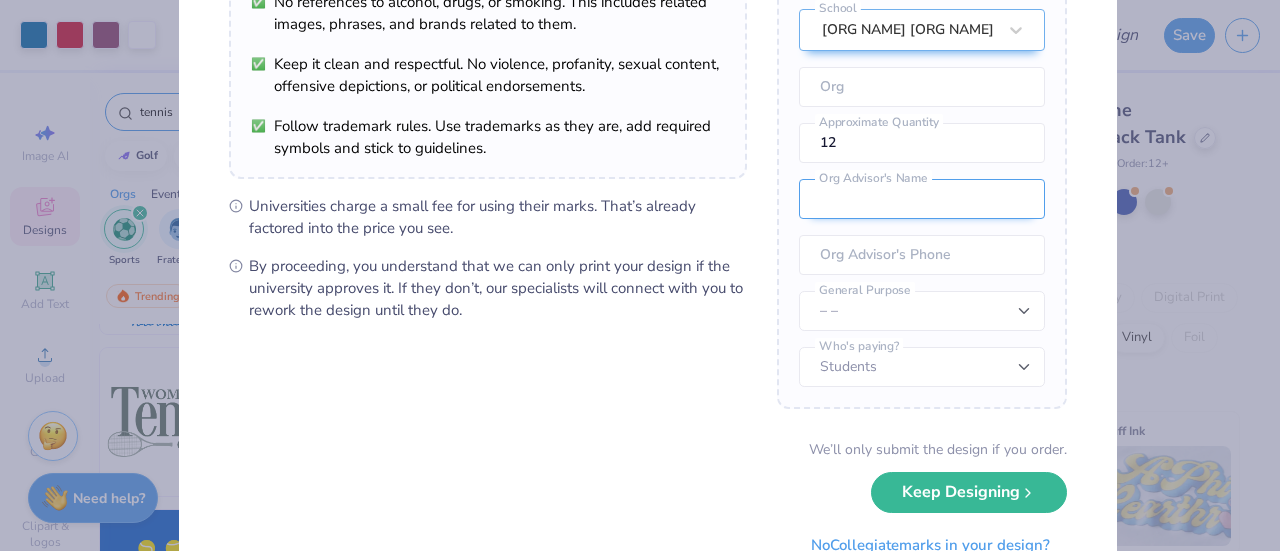 click at bounding box center [922, 199] 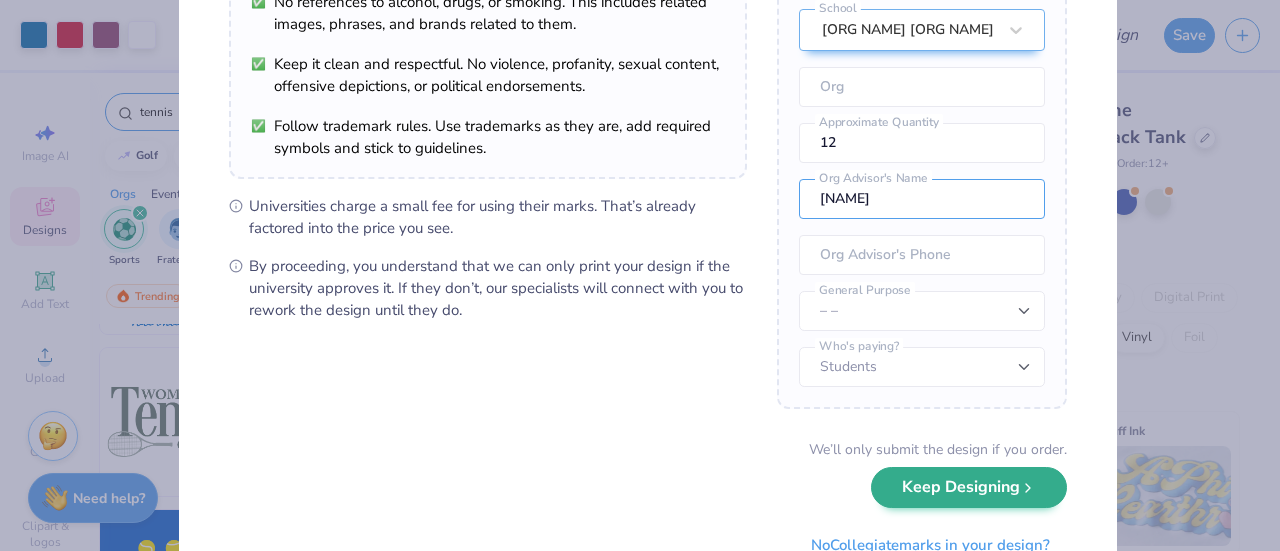 type on "[NAME]" 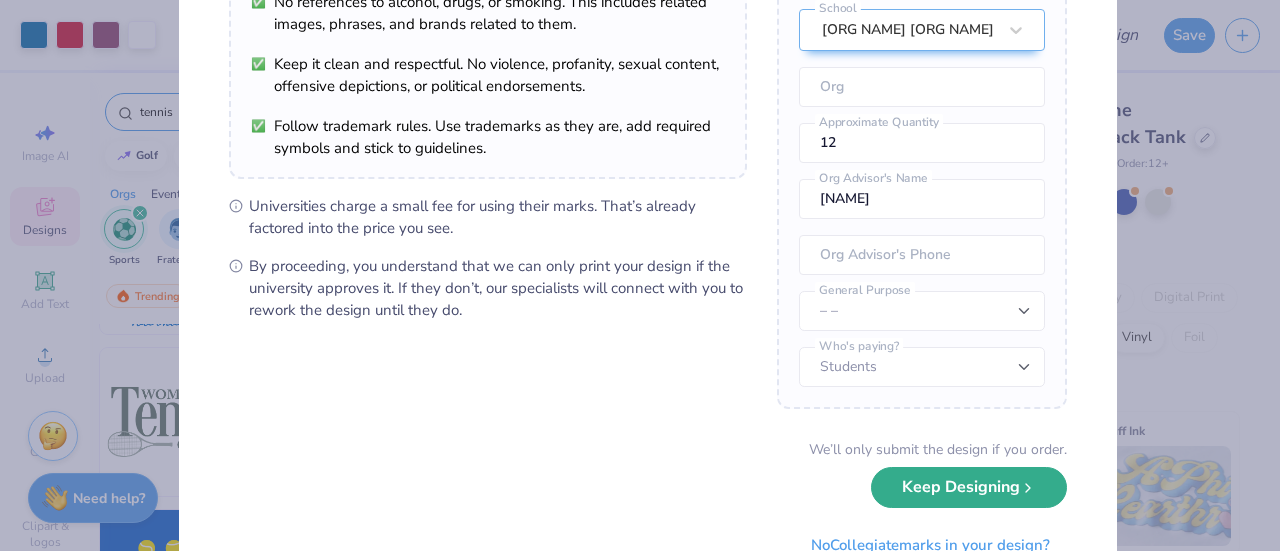 click on "Keep Designing" at bounding box center [969, 487] 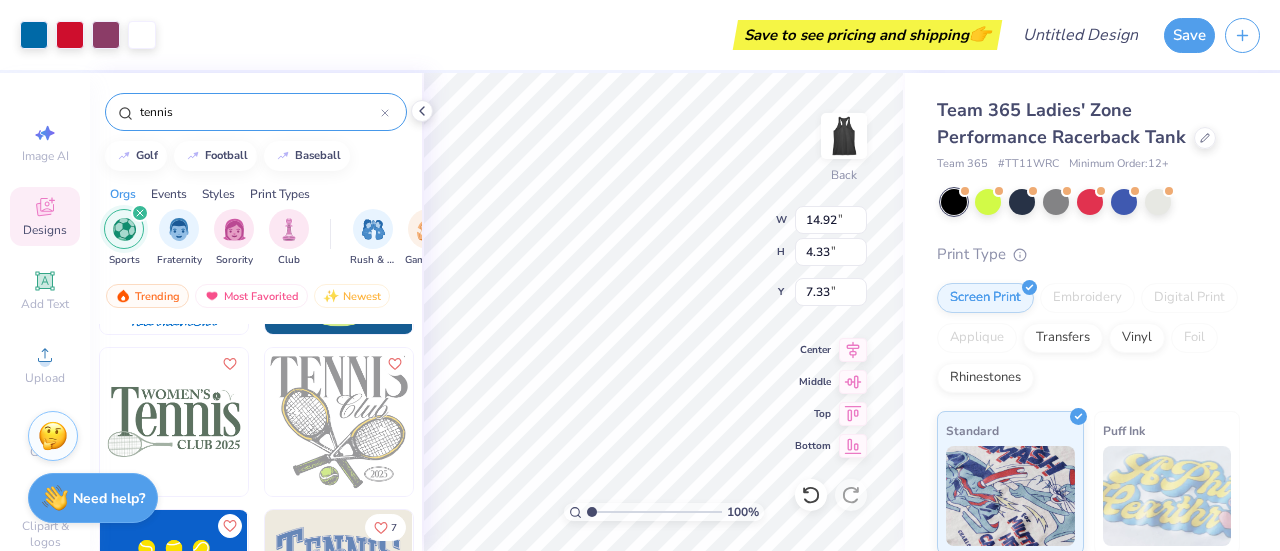 scroll, scrollTop: 89, scrollLeft: 0, axis: vertical 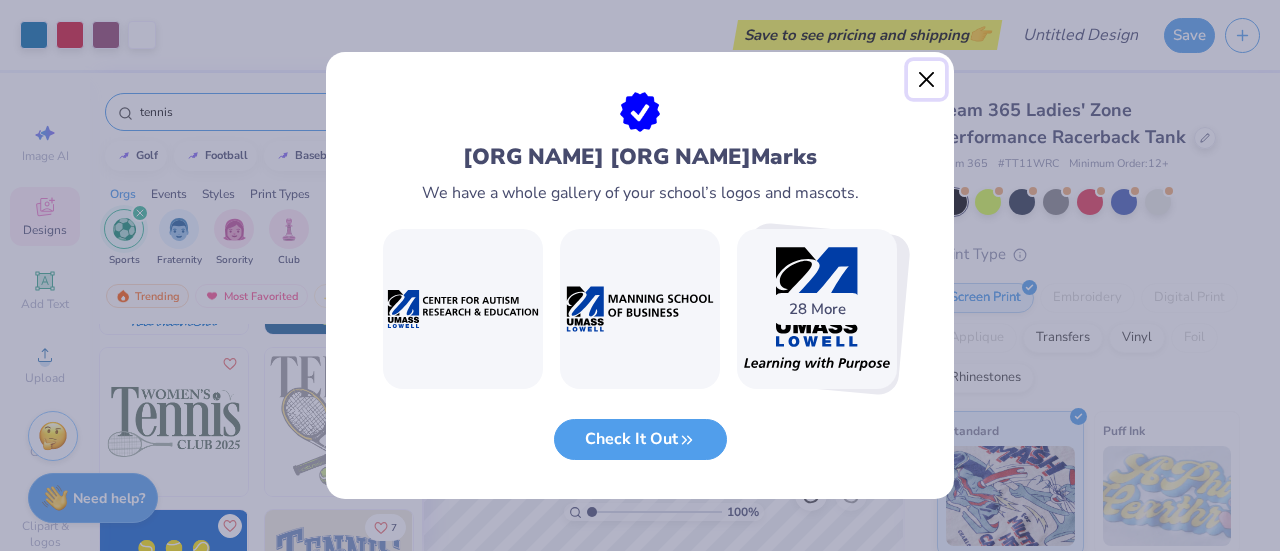 click at bounding box center [927, 80] 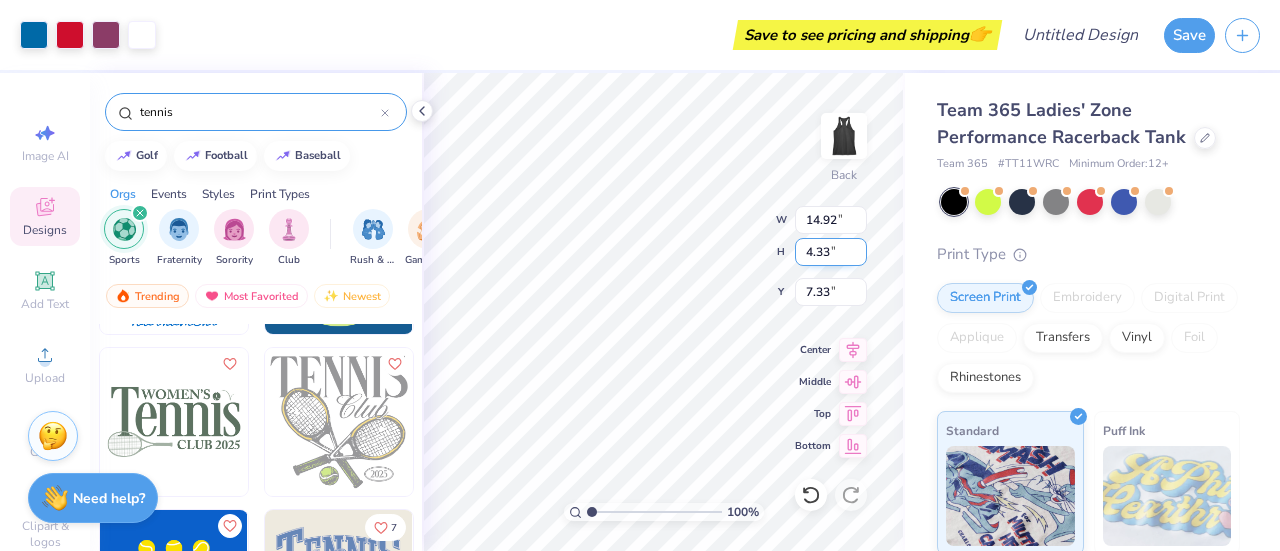 type on "12.26" 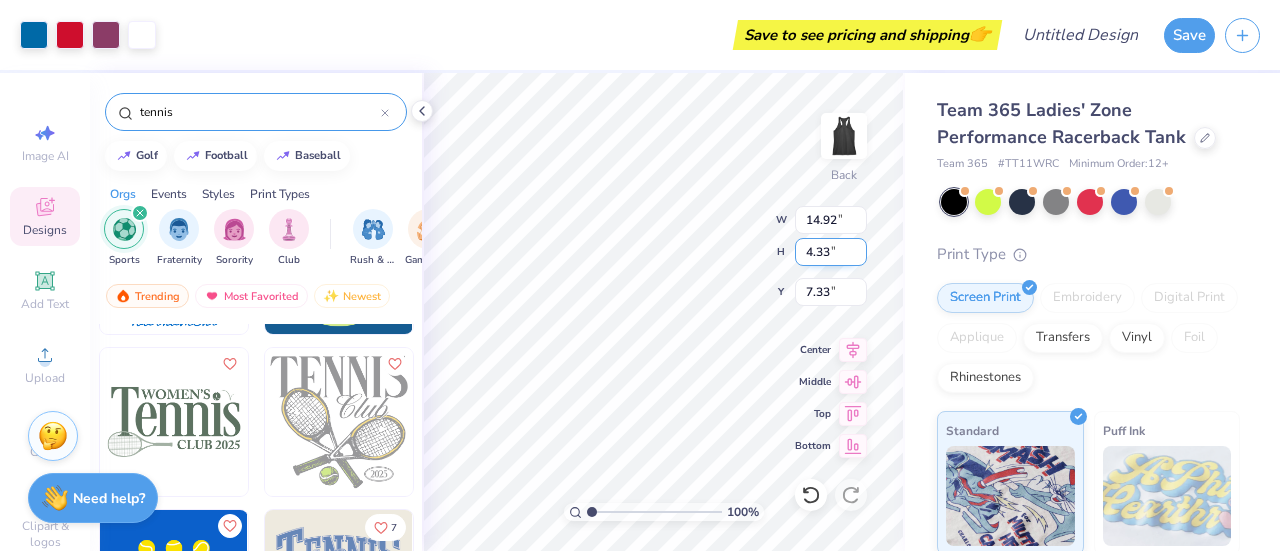 type on "3.56" 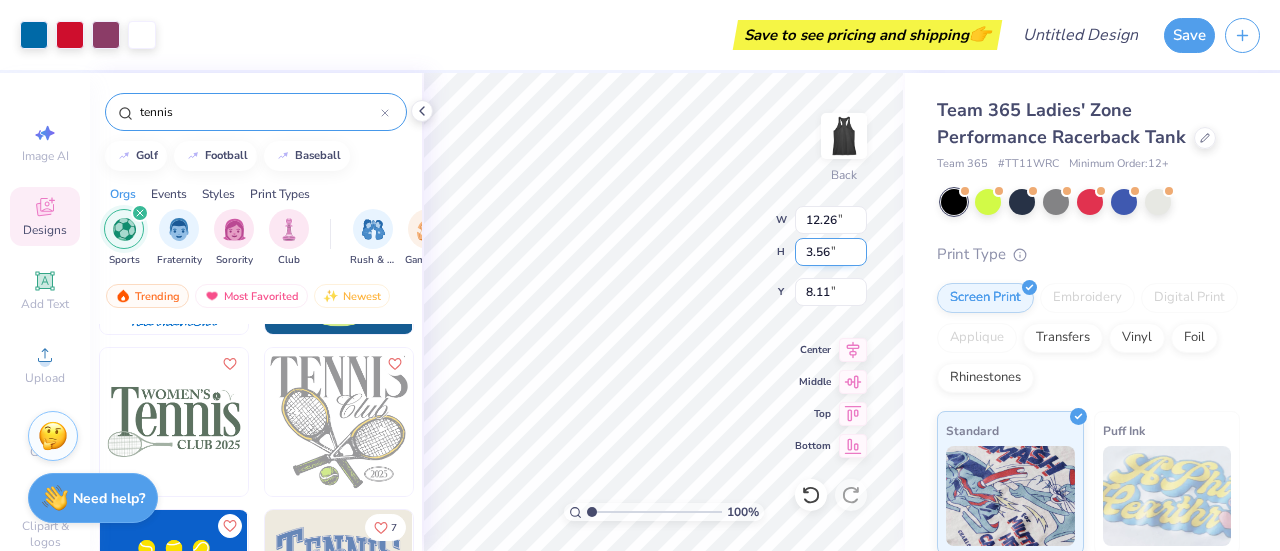 type on "3.03" 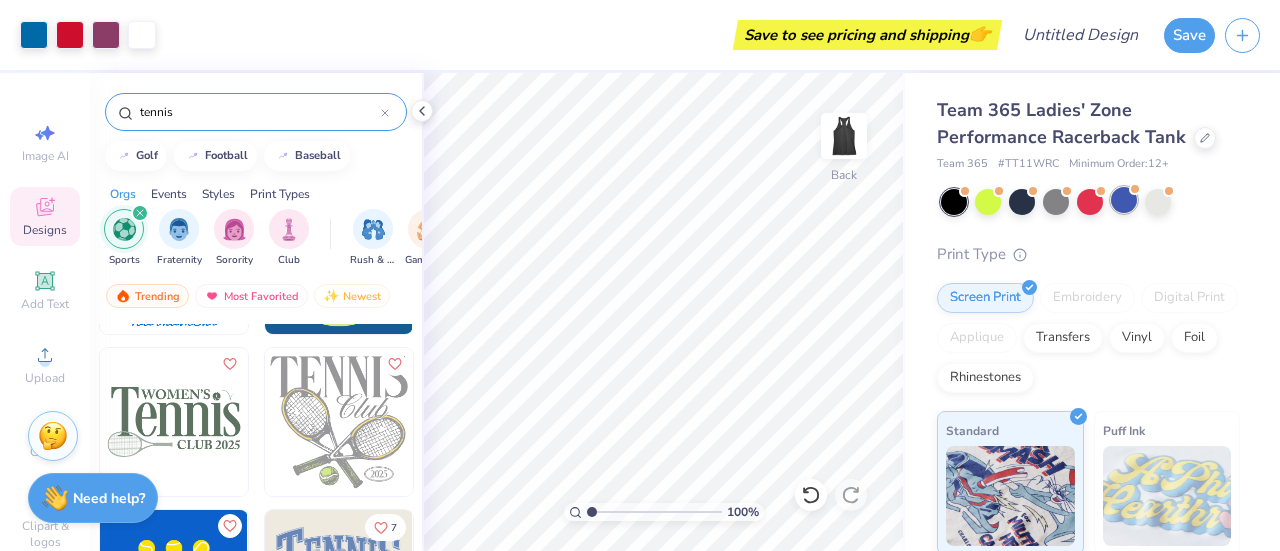 click at bounding box center [1124, 200] 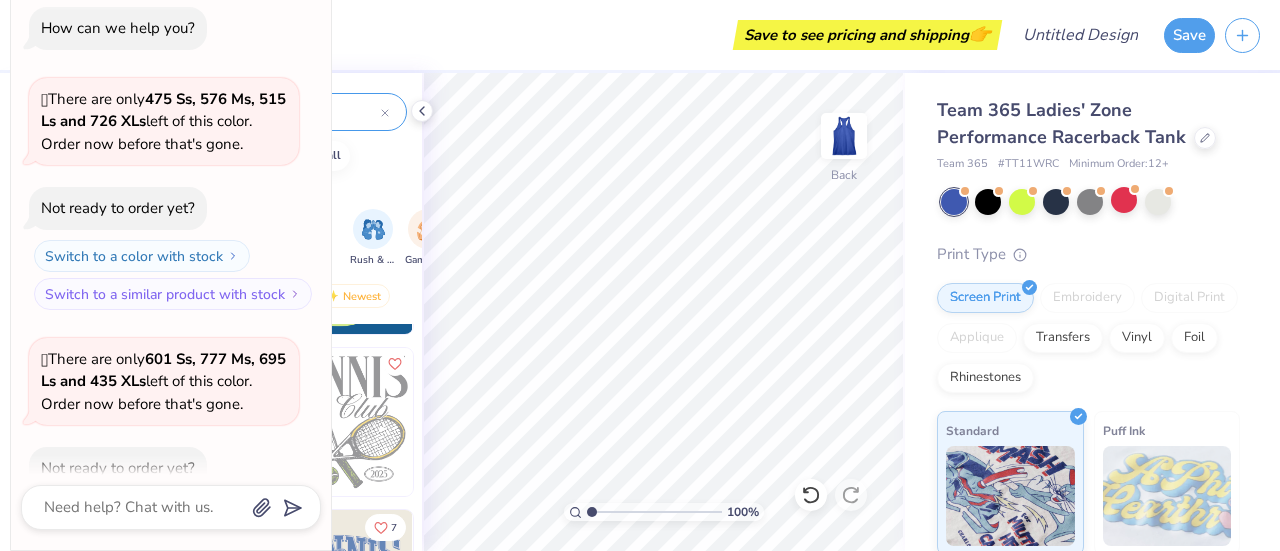 scroll, scrollTop: 110, scrollLeft: 0, axis: vertical 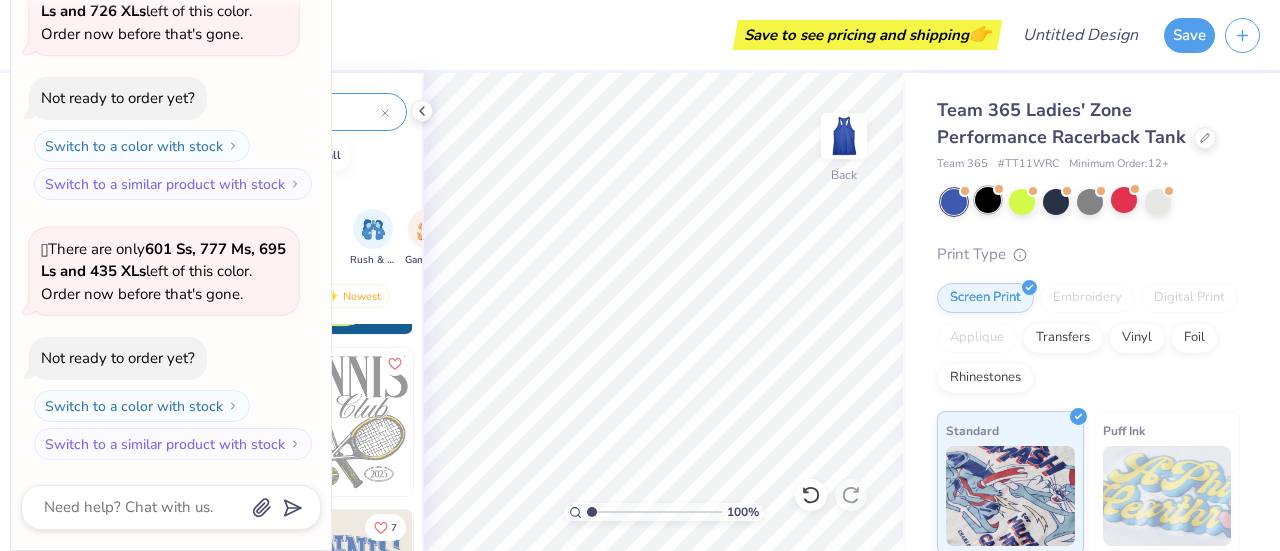 click at bounding box center (988, 200) 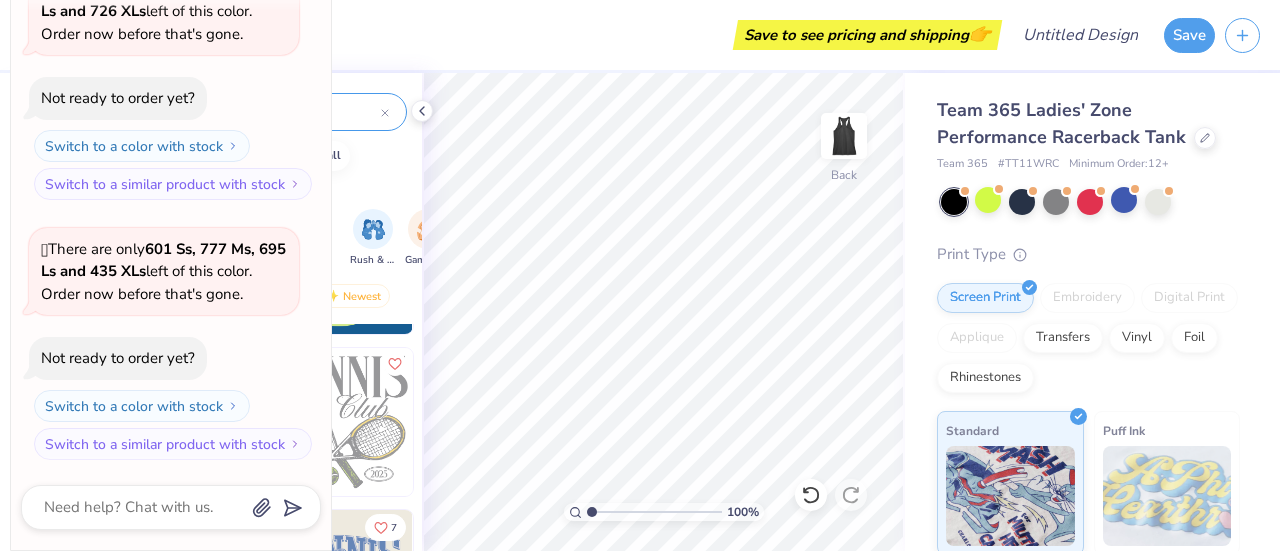 type on "x" 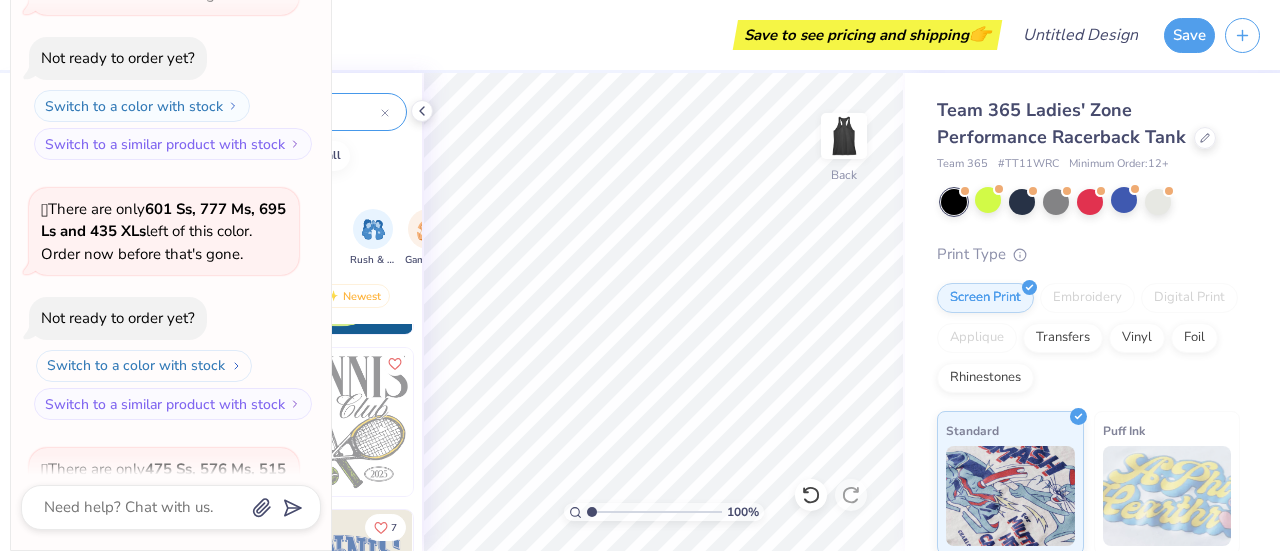 scroll, scrollTop: 150, scrollLeft: 0, axis: vertical 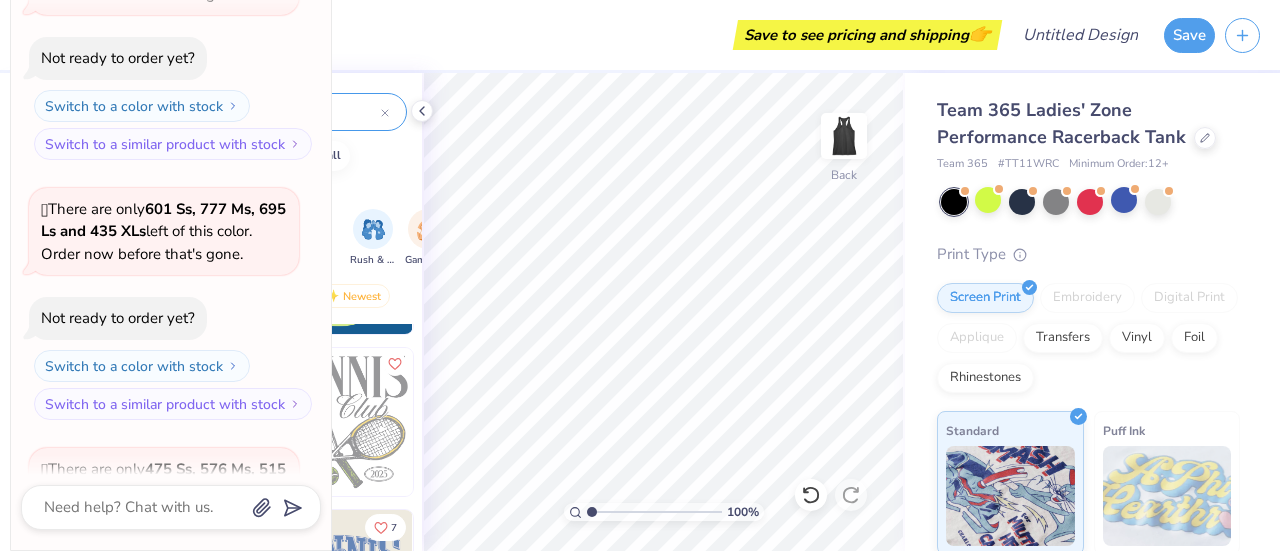 type on "[NUMBER]" 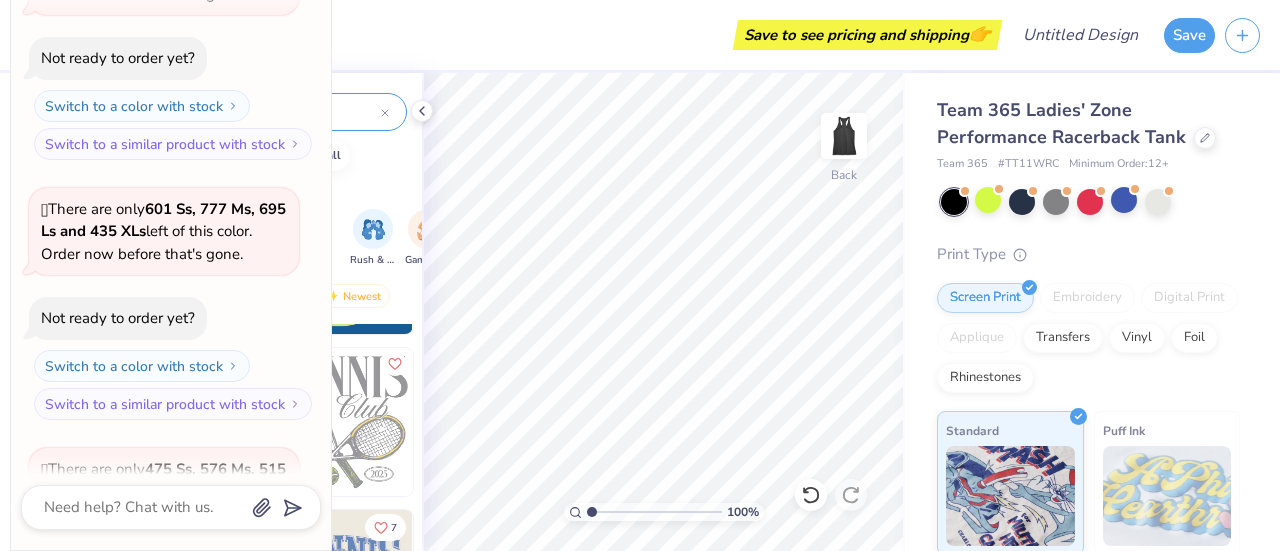 type on "x" 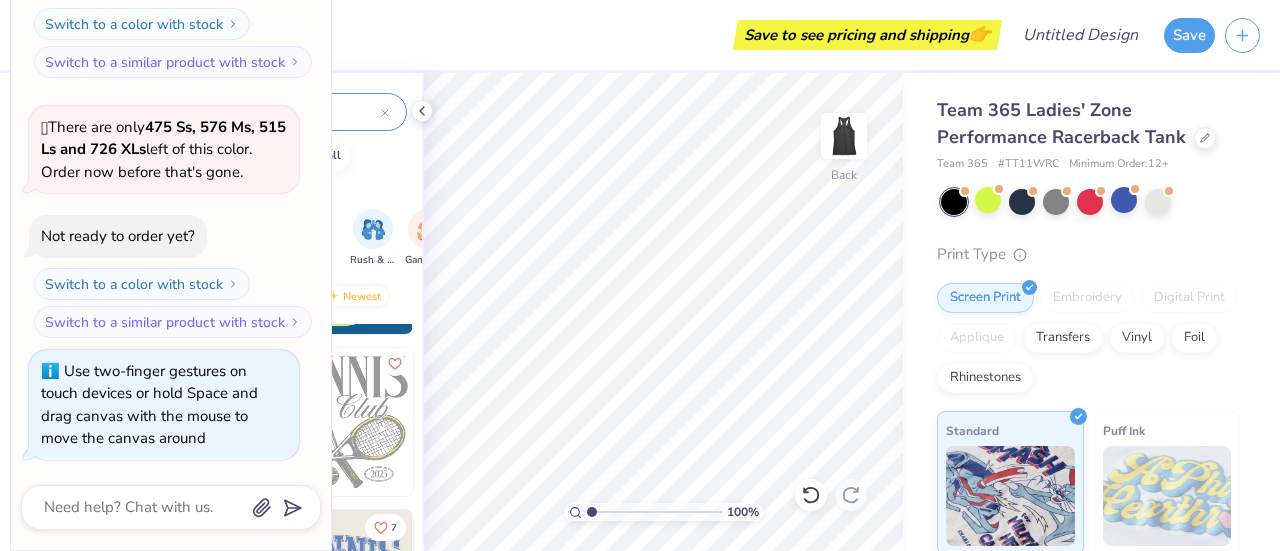 scroll, scrollTop: 0, scrollLeft: 0, axis: both 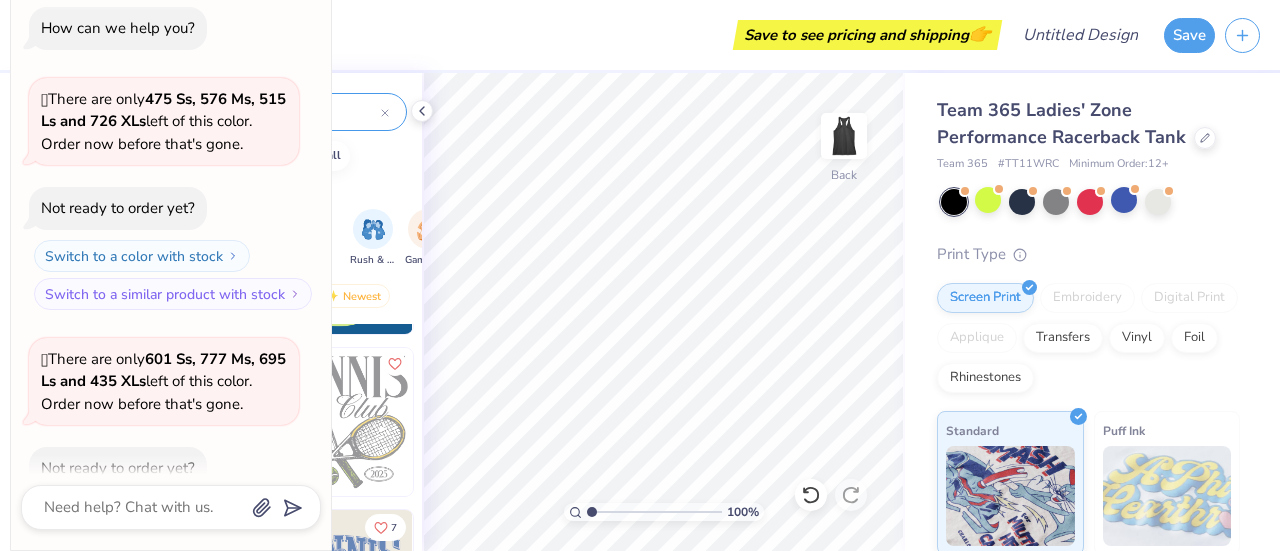 click on "Save to see pricing and shipping  👉" at bounding box center [581, 35] 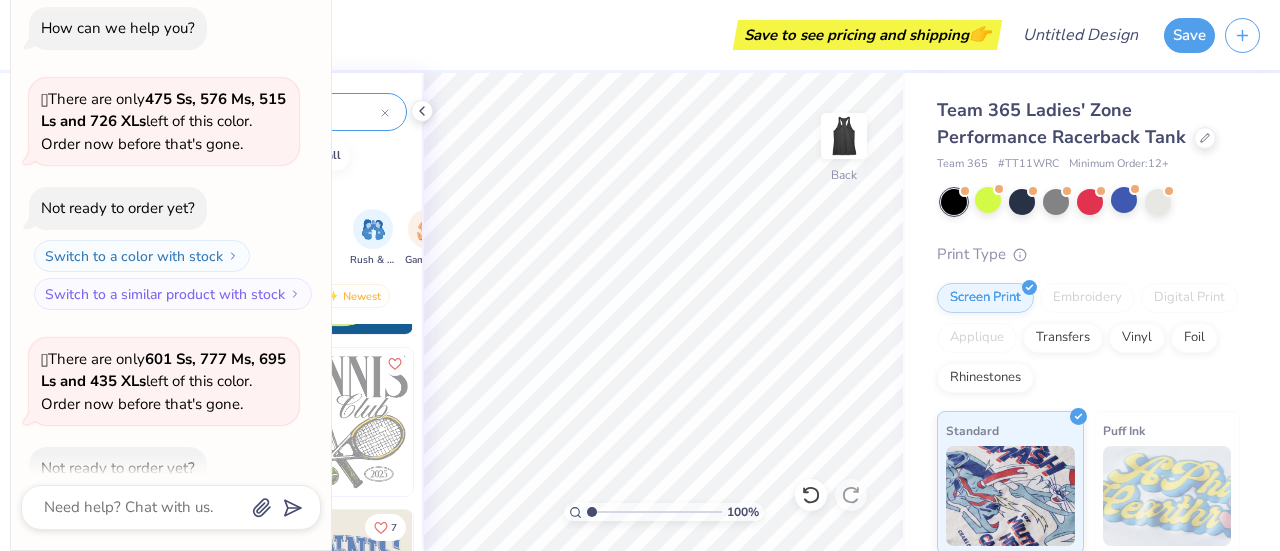 click on "Save to see pricing and shipping  👉" at bounding box center (581, 35) 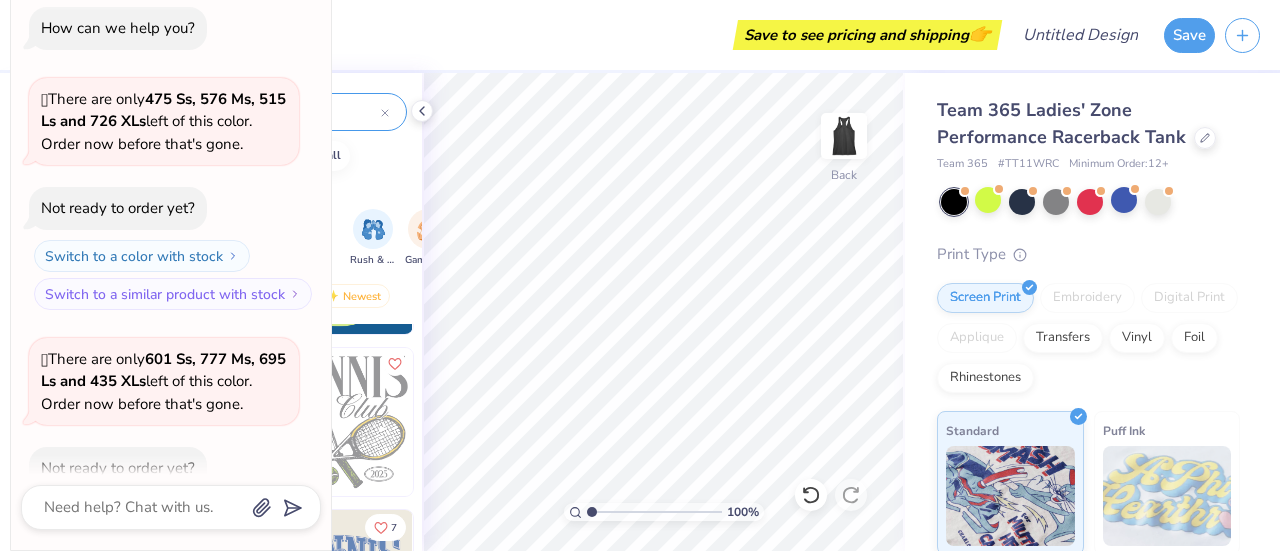 scroll, scrollTop: 491, scrollLeft: 0, axis: vertical 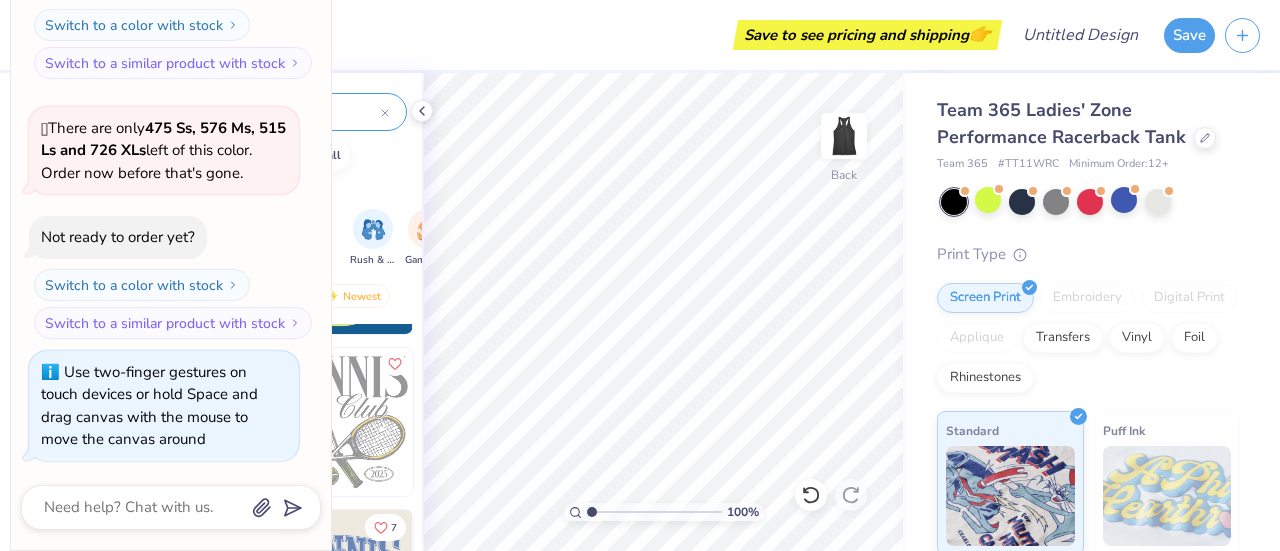 click on "Use two-finger gestures on touch devices or hold Space and drag canvas with the mouse to move the canvas around" at bounding box center (149, 406) 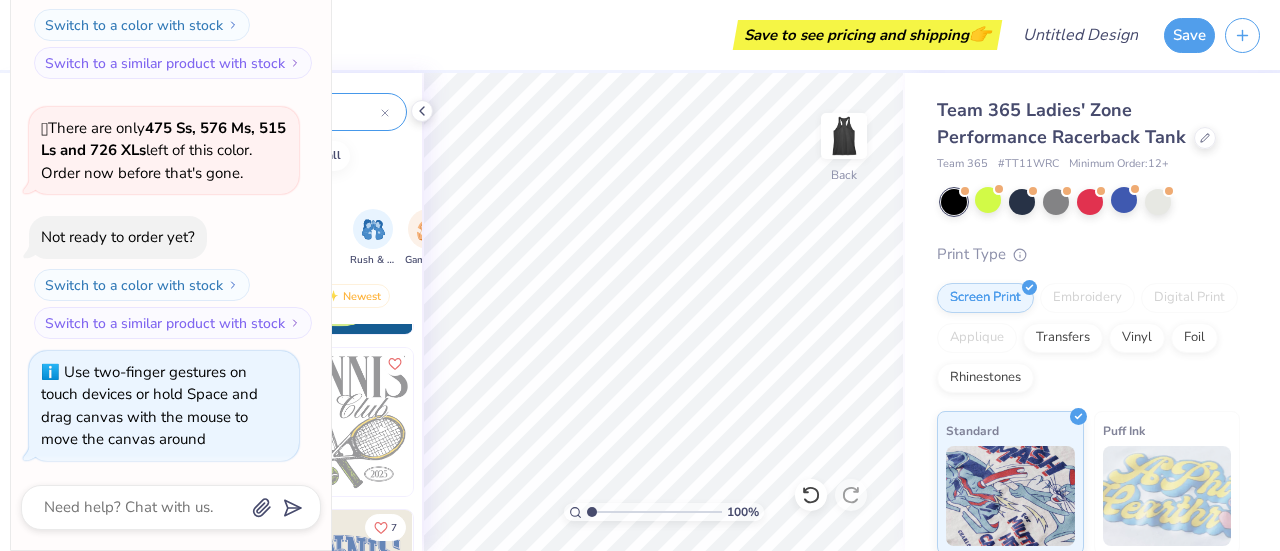 click on "Collapse How can we help you? 🫣 There are only  475 Ss, 576 Ms, 515 Ls and 726 XLs  left of this color. Order now before that's gone. Not ready to order yet? Switch to a color with stock Switch to a similar product with stock 🫣 There are only  601 Ss, 777 Ms, 695 Ls and 435 XLs  left of this color. Order now before that's gone. Not ready to order yet? Switch to a color with stock Switch to a similar product with stock 🫣 There are only  475 Ss, 576 Ms, 515 Ls and 726 XLs  left of this color. Order now before that's gone. Not ready to order yet? Switch to a color with stock Switch to a similar product with stock Use two-finger gestures on touch devices or hold Space and drag canvas with the mouse to move the canvas around" at bounding box center [171, 250] 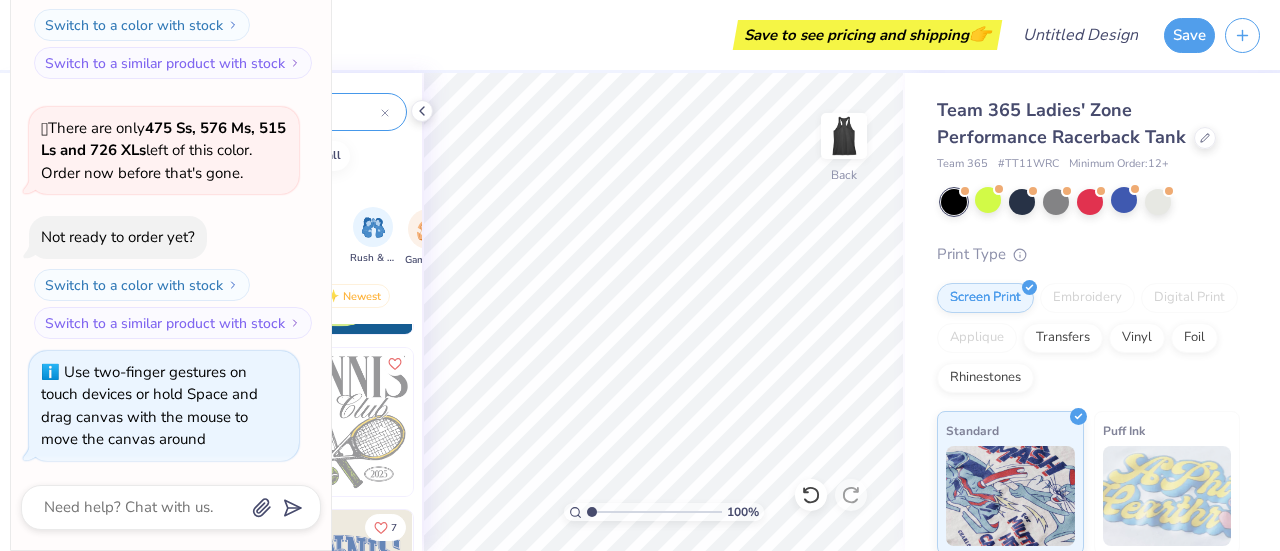 type on "1" 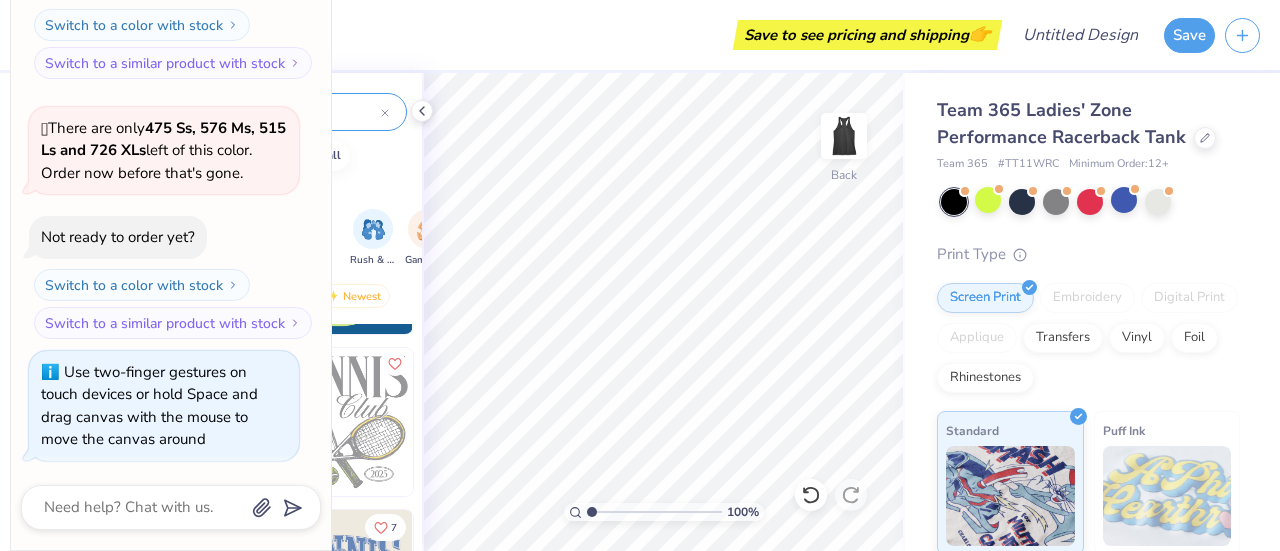 scroll, scrollTop: 0, scrollLeft: 0, axis: both 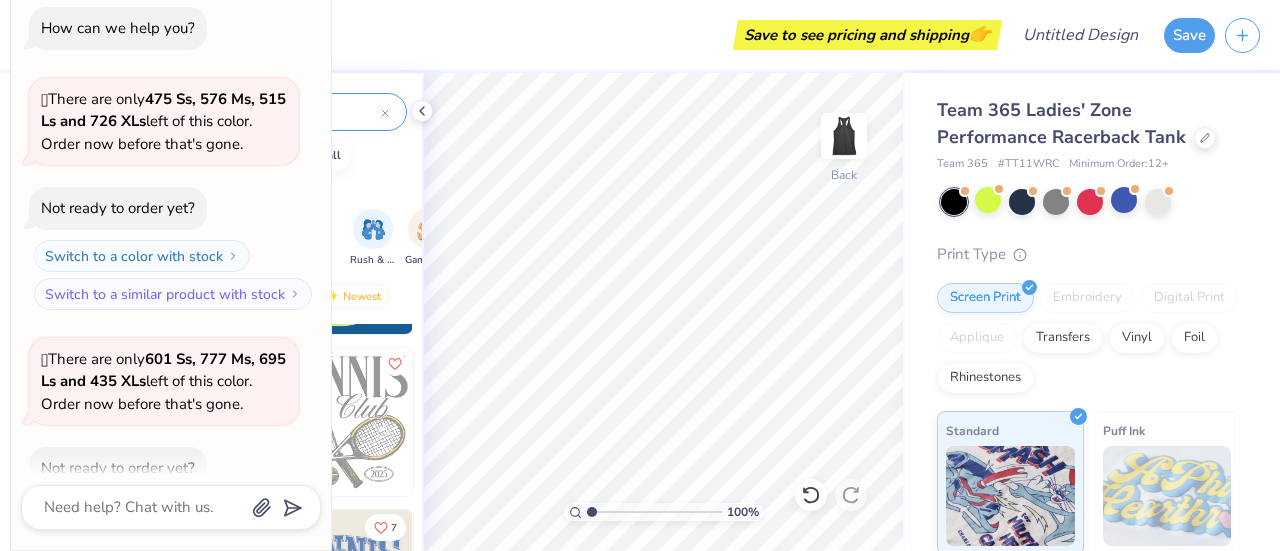 click on "Save to see pricing and shipping  👉" at bounding box center (581, 35) 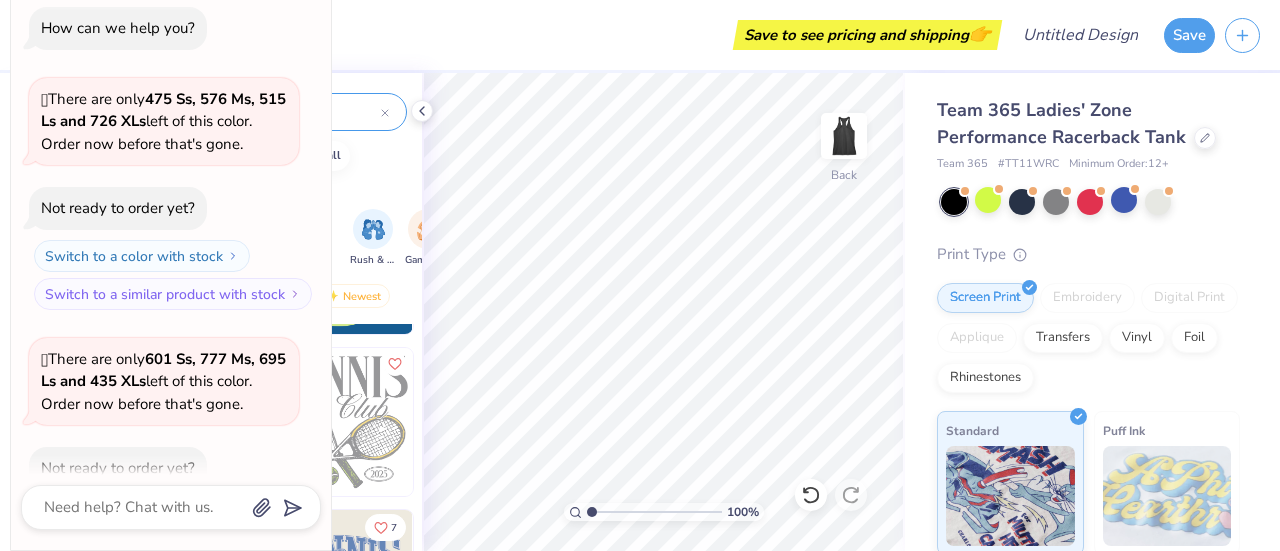 click on "Save to see pricing and shipping  👉" at bounding box center (581, 35) 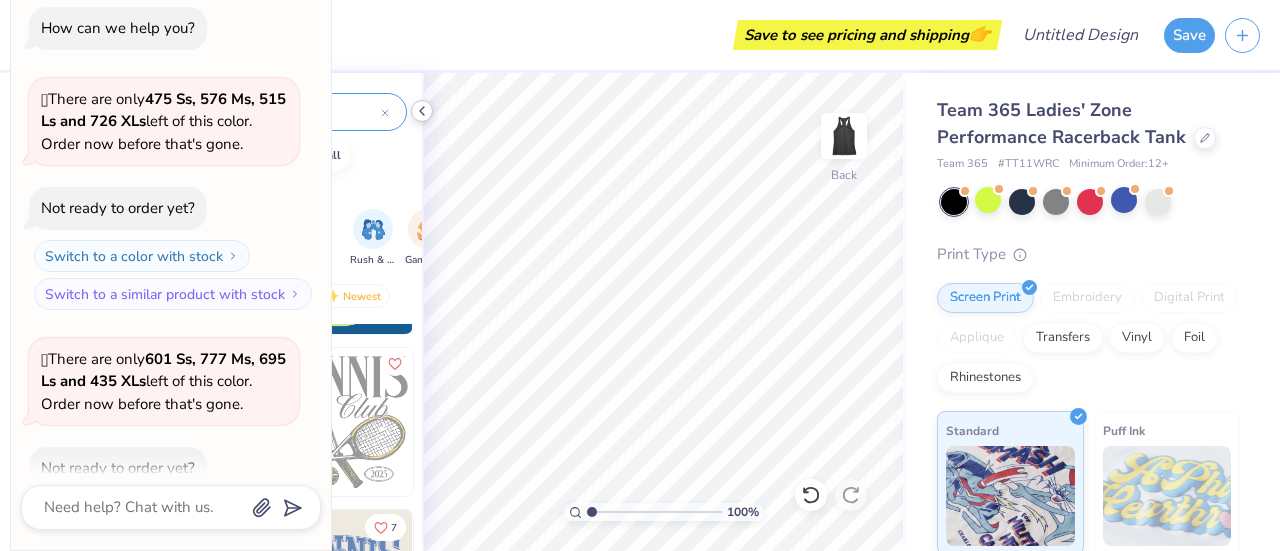 click 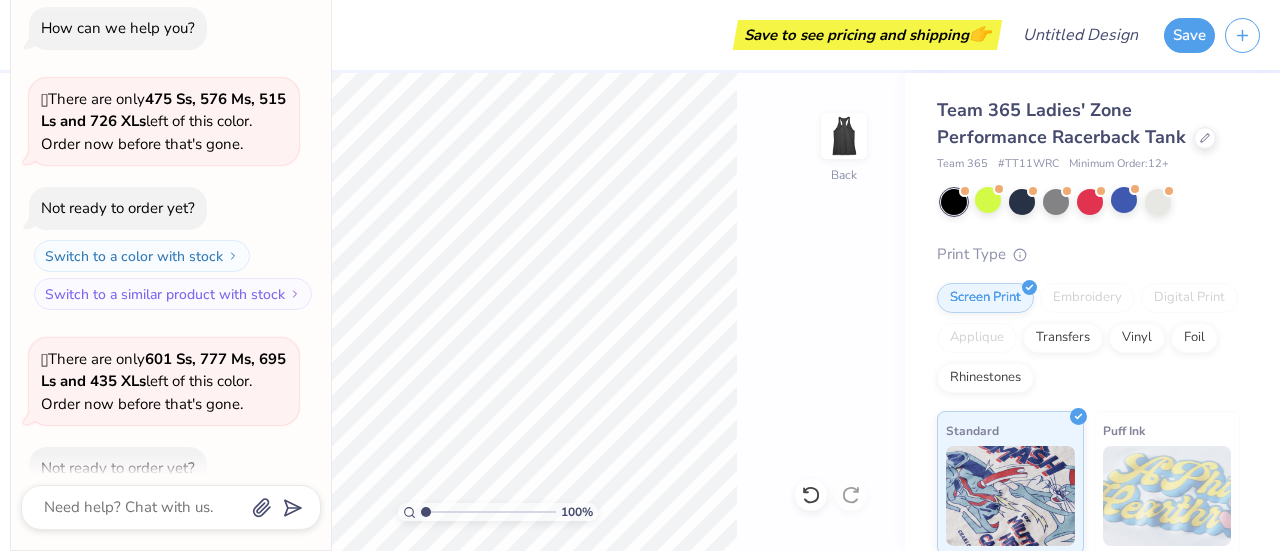 click on "Save to see pricing and shipping  👉" at bounding box center (581, 35) 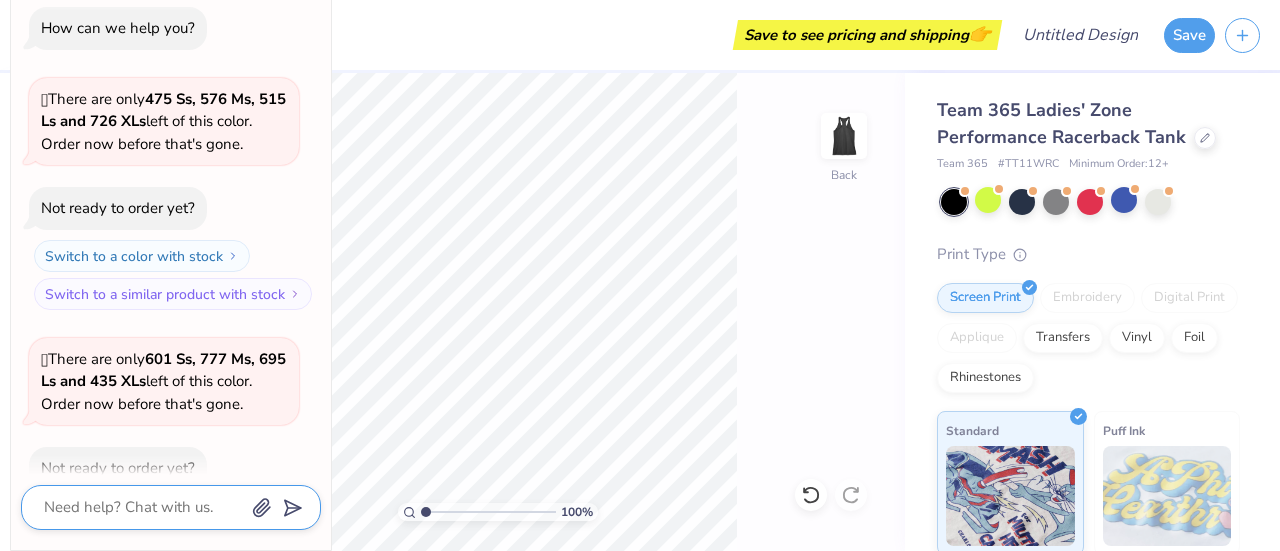 click at bounding box center (143, 507) 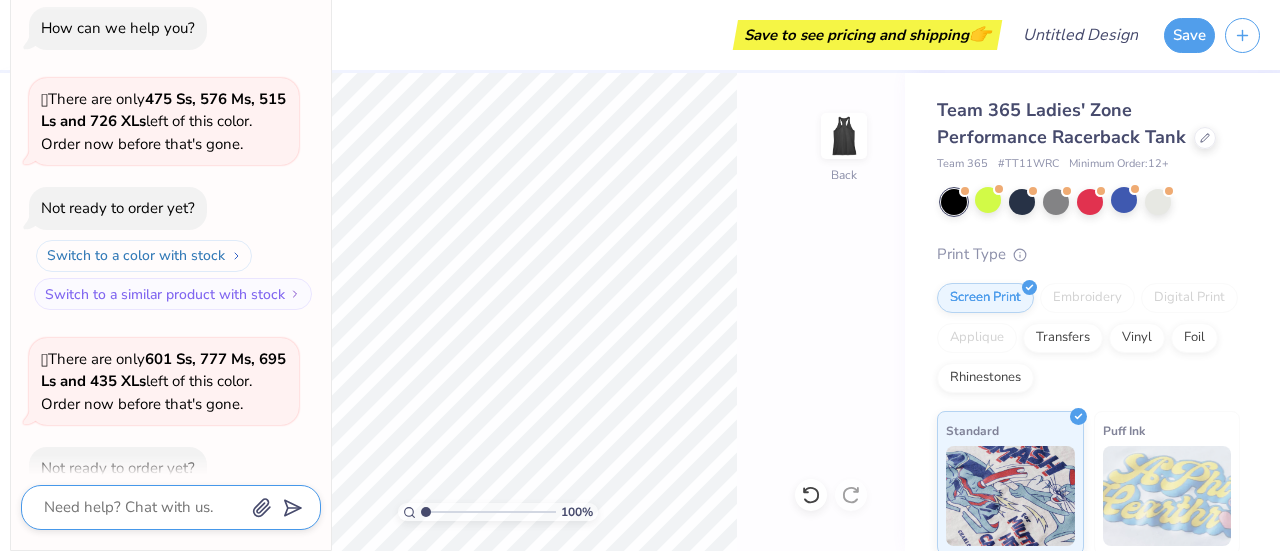 scroll, scrollTop: 491, scrollLeft: 0, axis: vertical 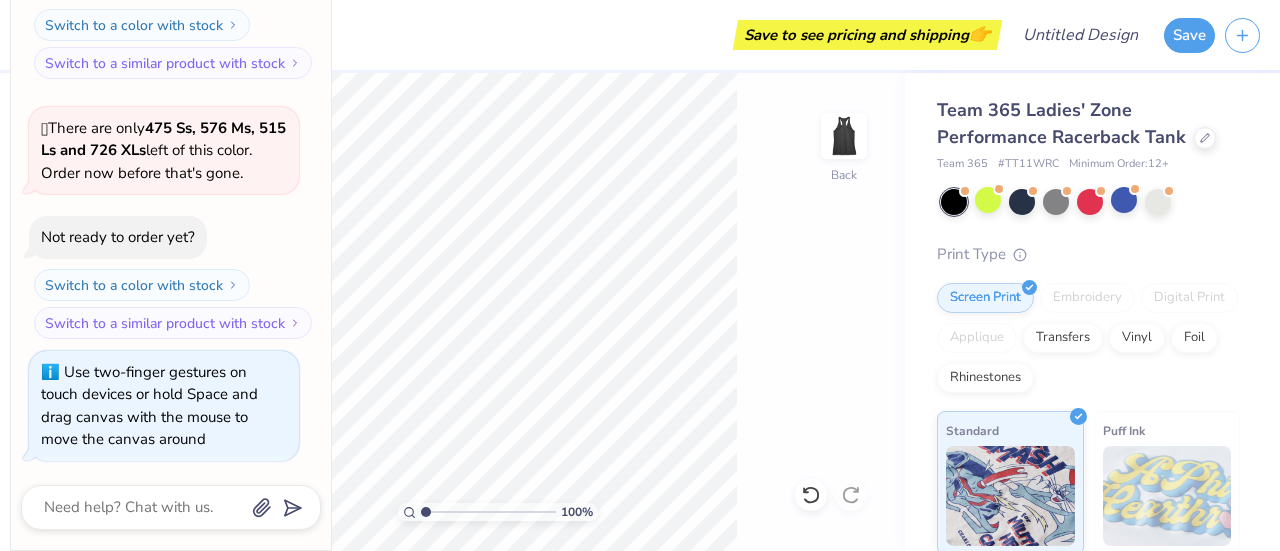 click on "Save to see pricing and shipping  👉" at bounding box center (581, 35) 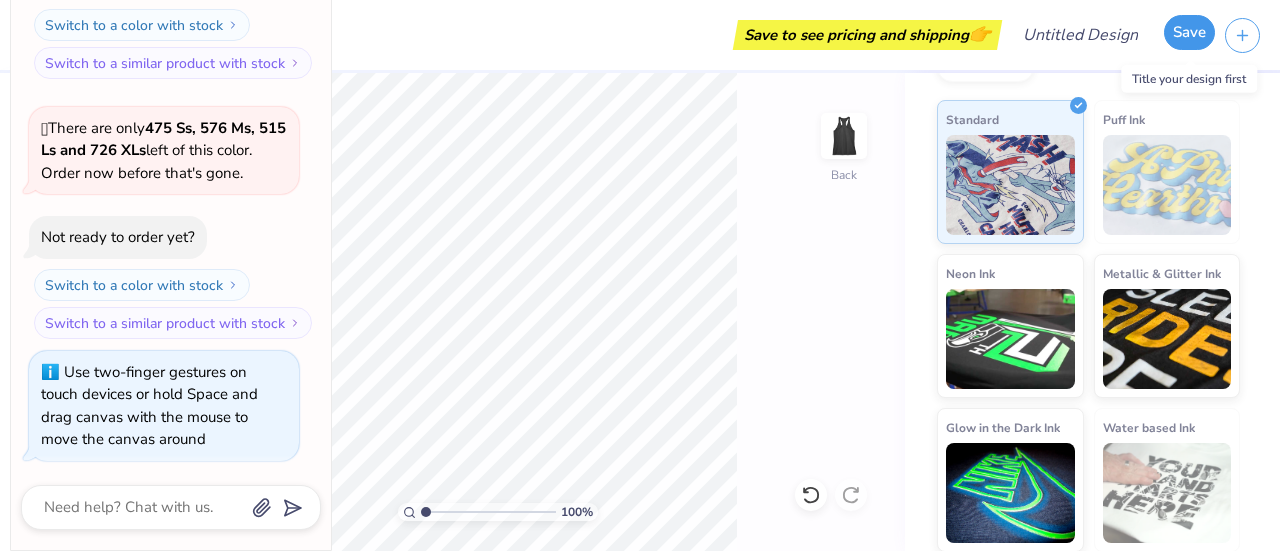 click on "Save" at bounding box center (1189, 32) 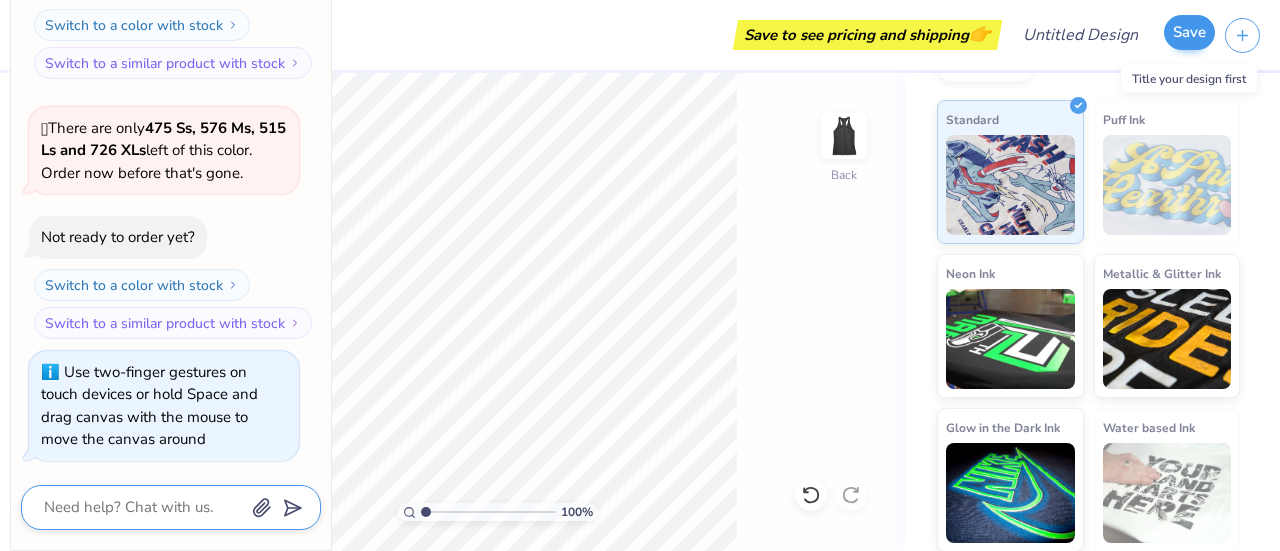 scroll, scrollTop: 546, scrollLeft: 0, axis: vertical 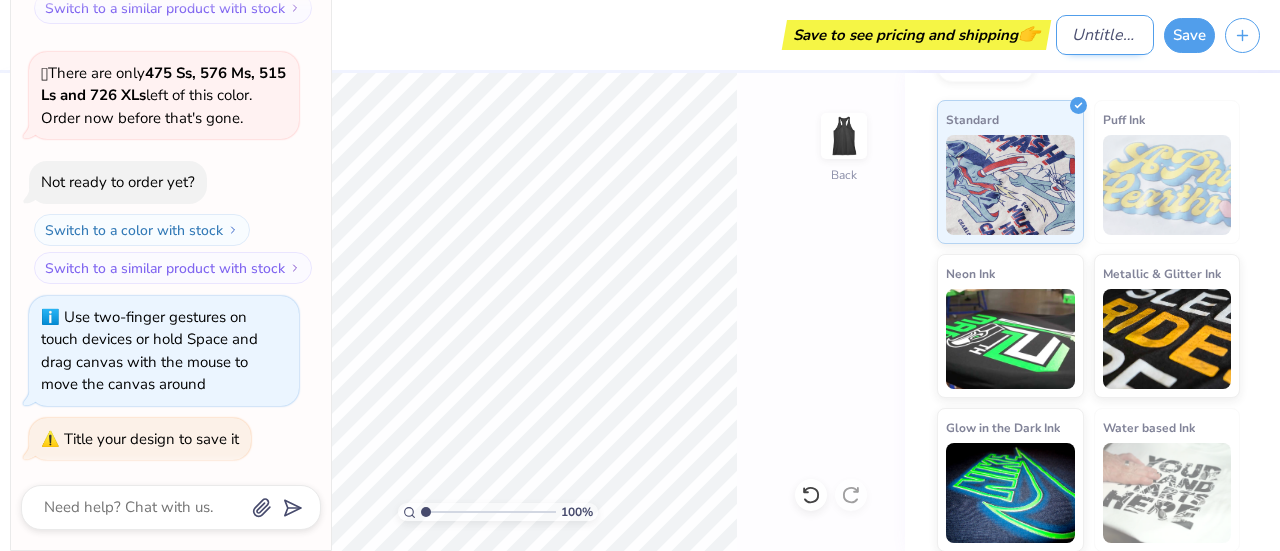 type on "x" 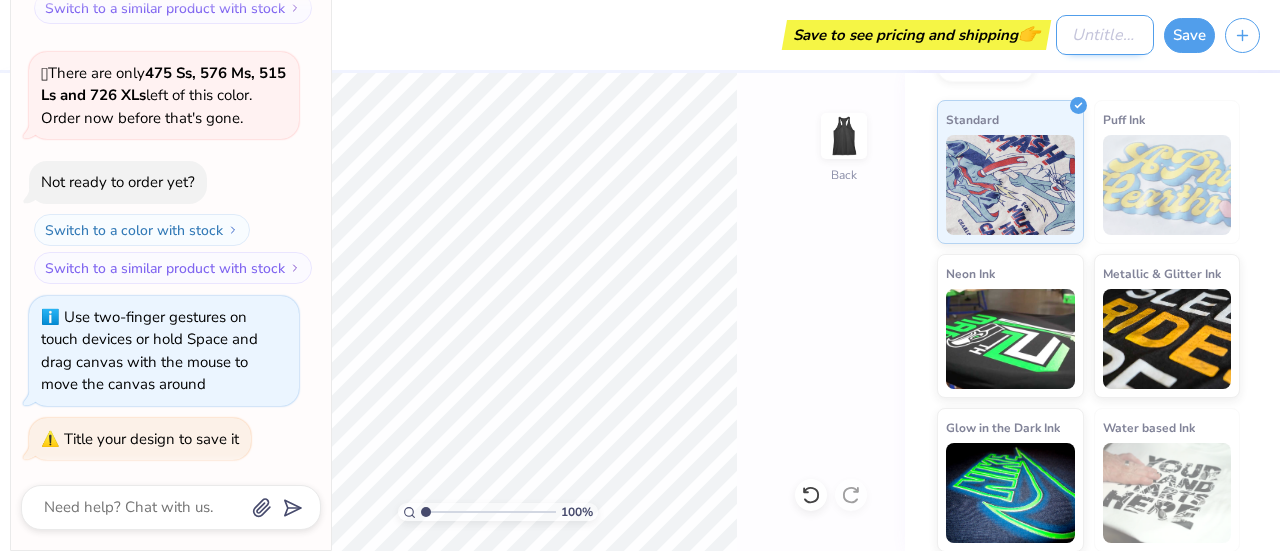 click on "Design Title" at bounding box center [1105, 35] 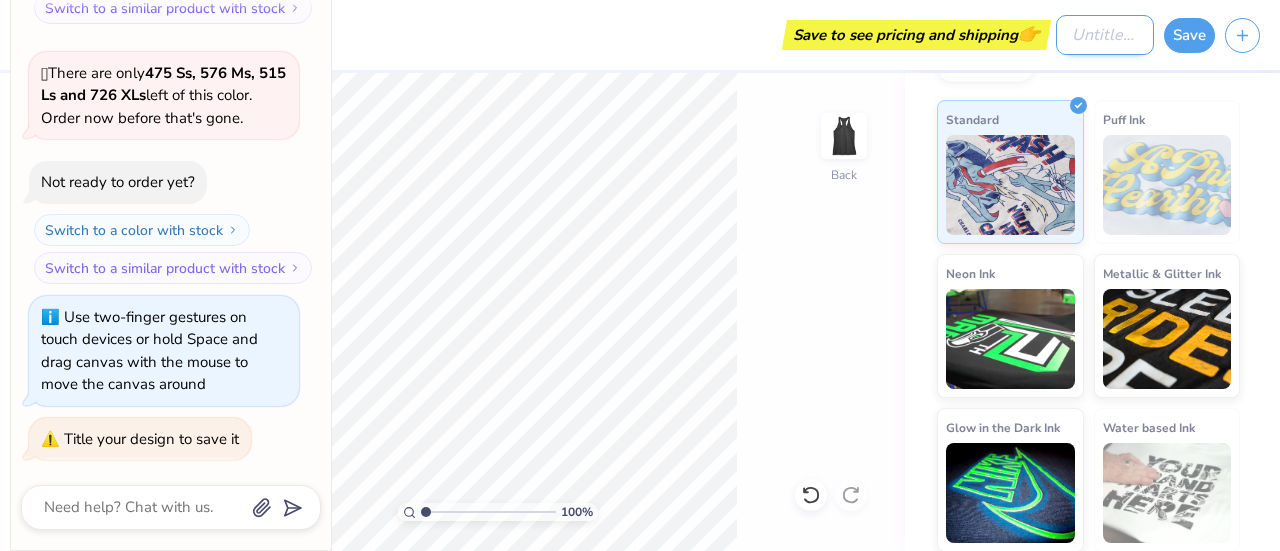 type on "T" 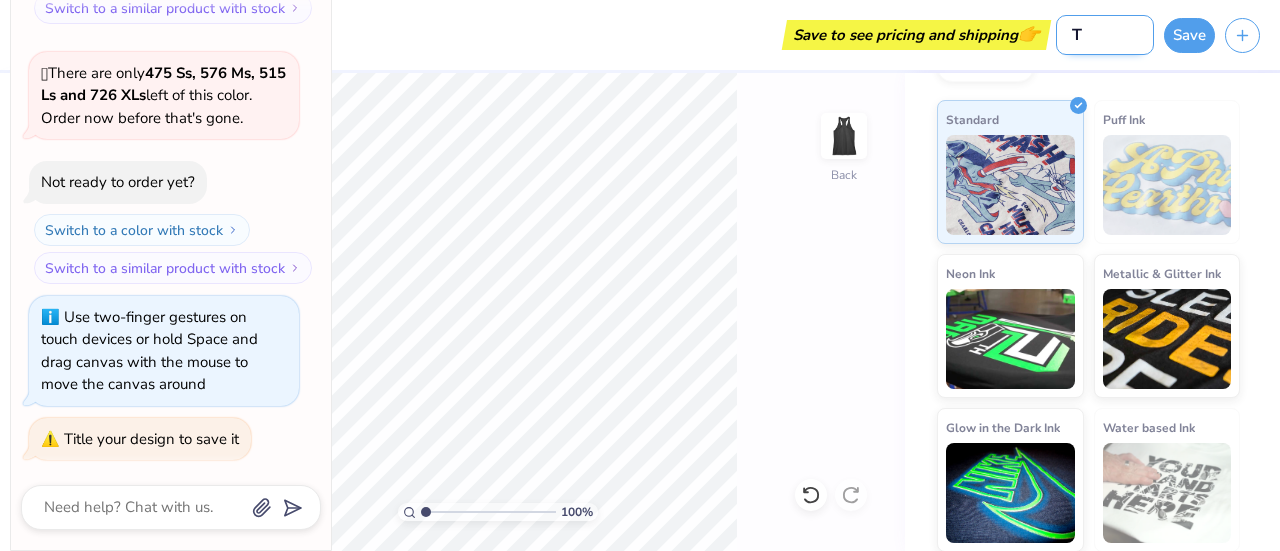 type on "Ta" 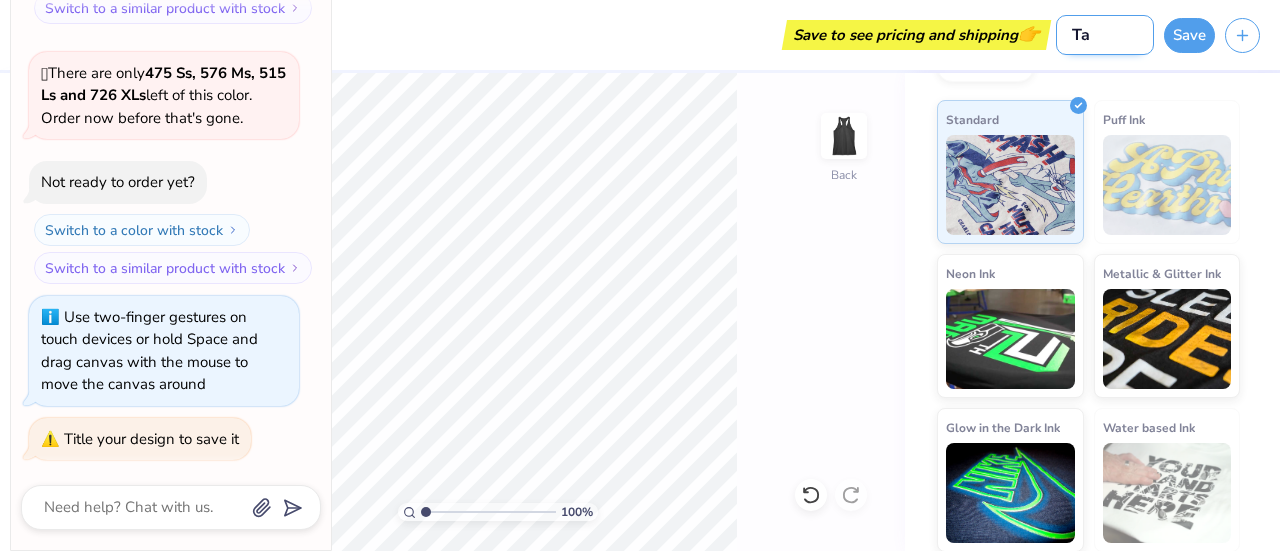 type on "Tan" 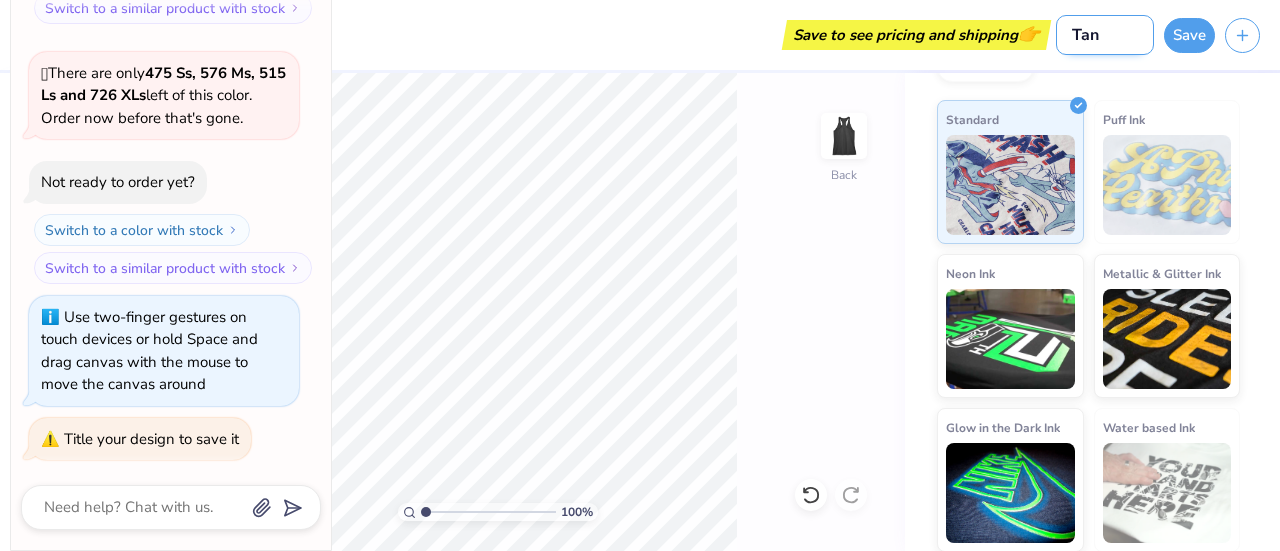 type on "Tank" 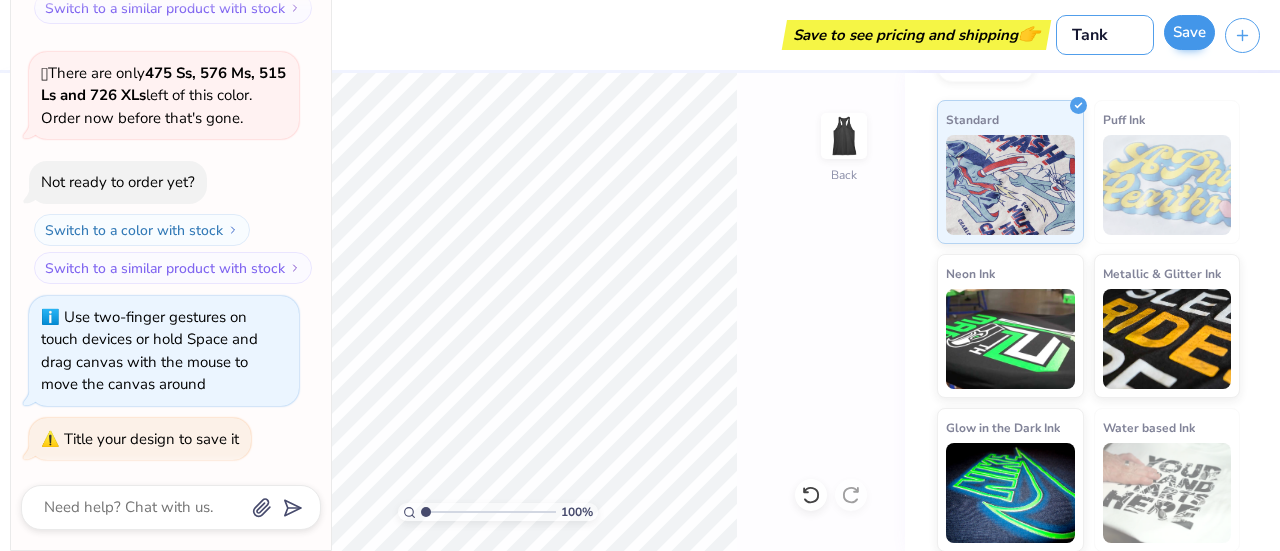 type on "Tank" 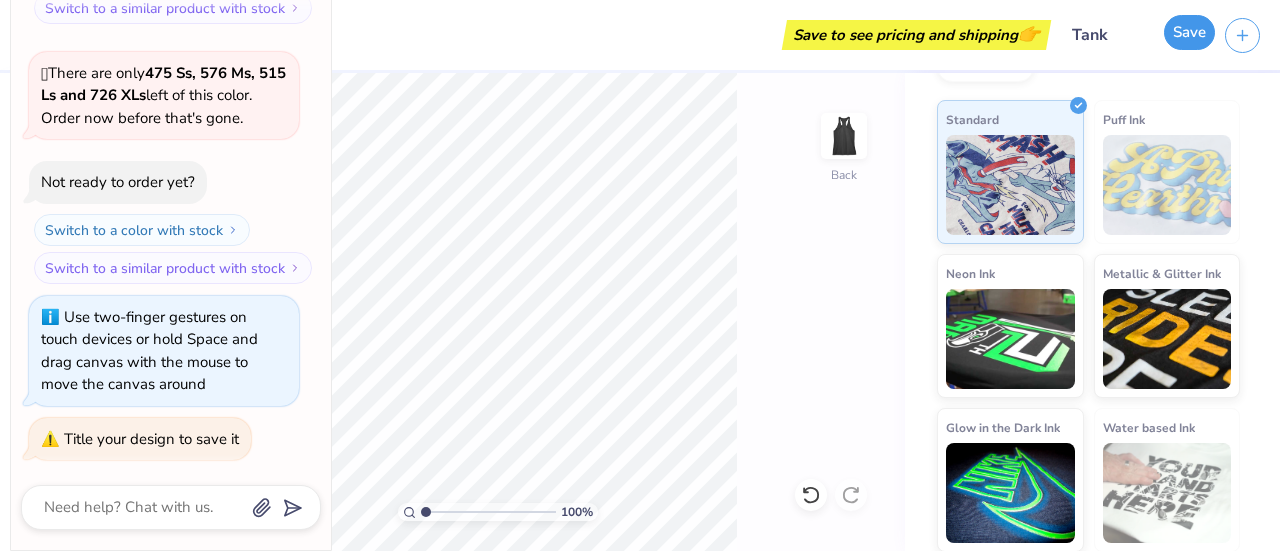 click on "Save" at bounding box center (1189, 32) 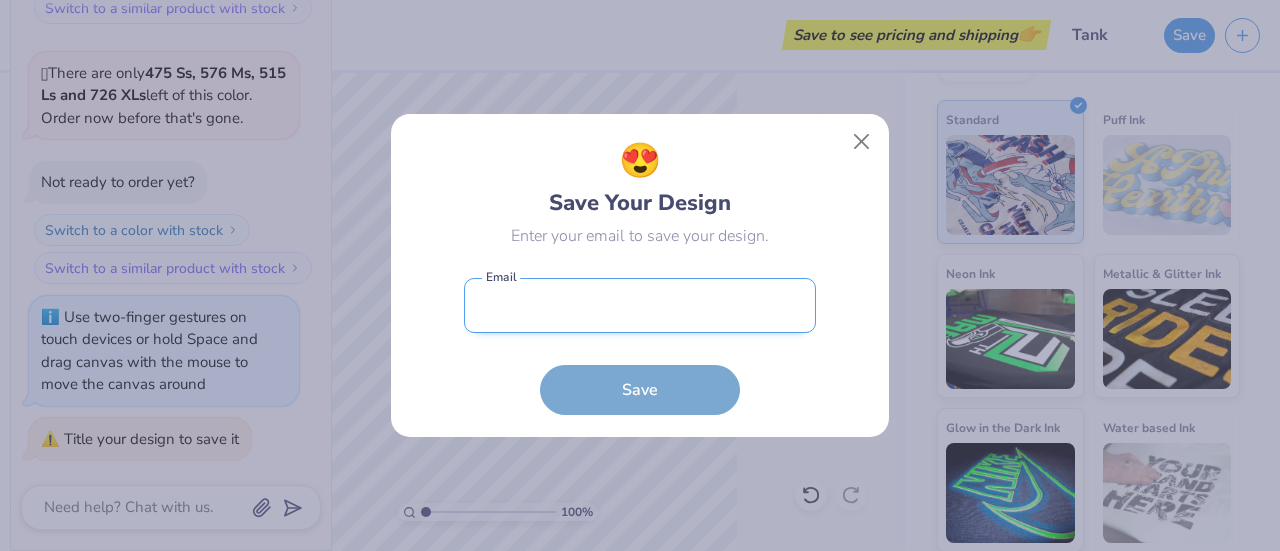 click at bounding box center [640, 305] 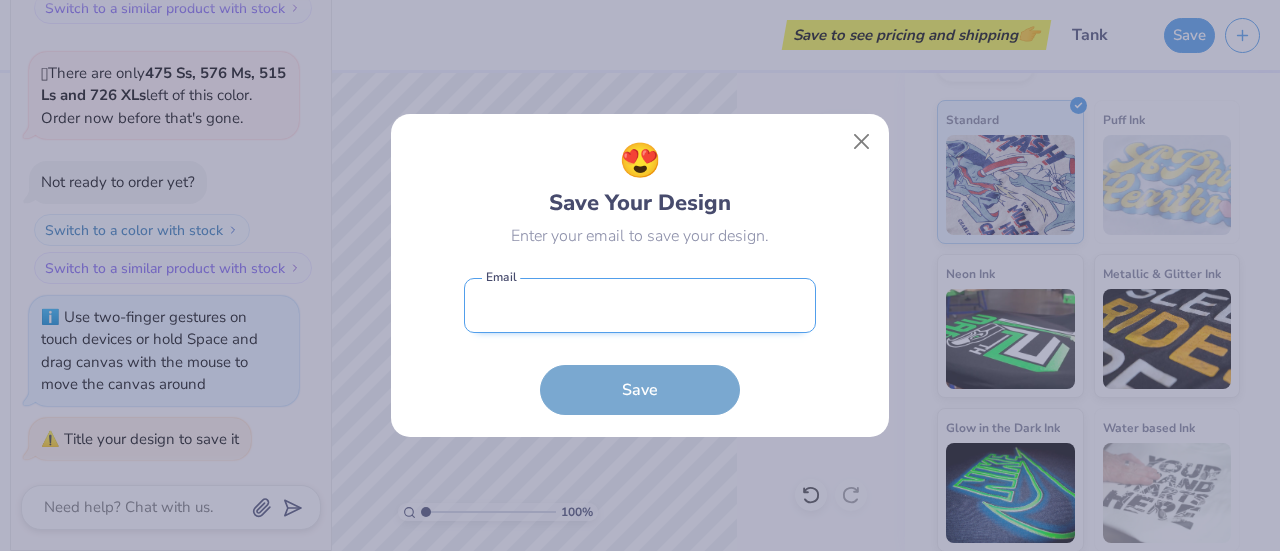 type on "[NAME]@[DOMAIN].***" 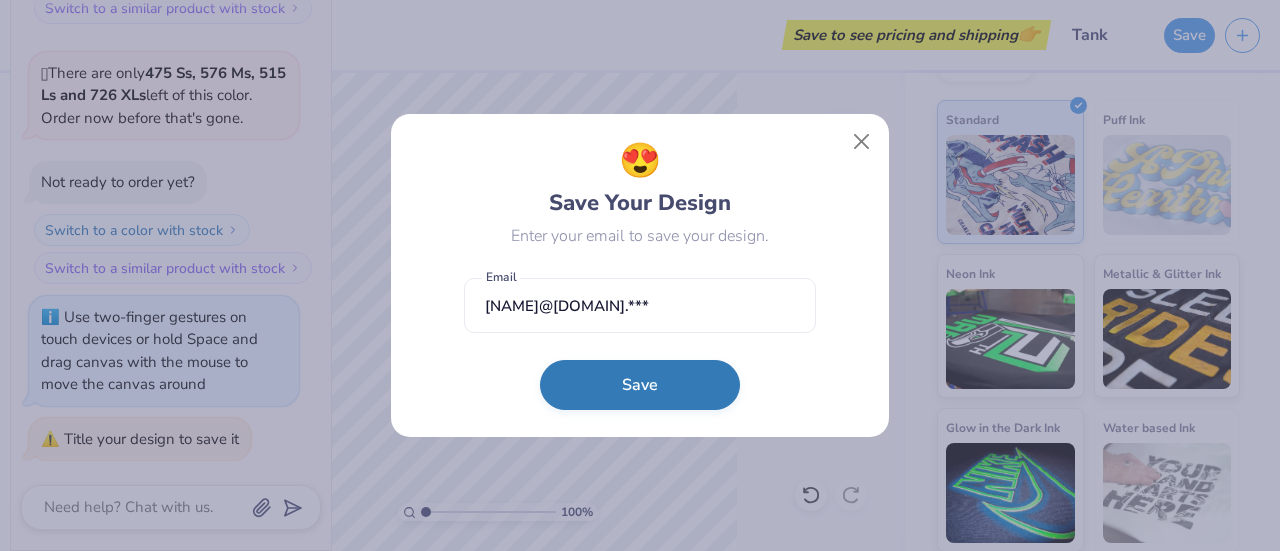 click on "Save" at bounding box center (640, 385) 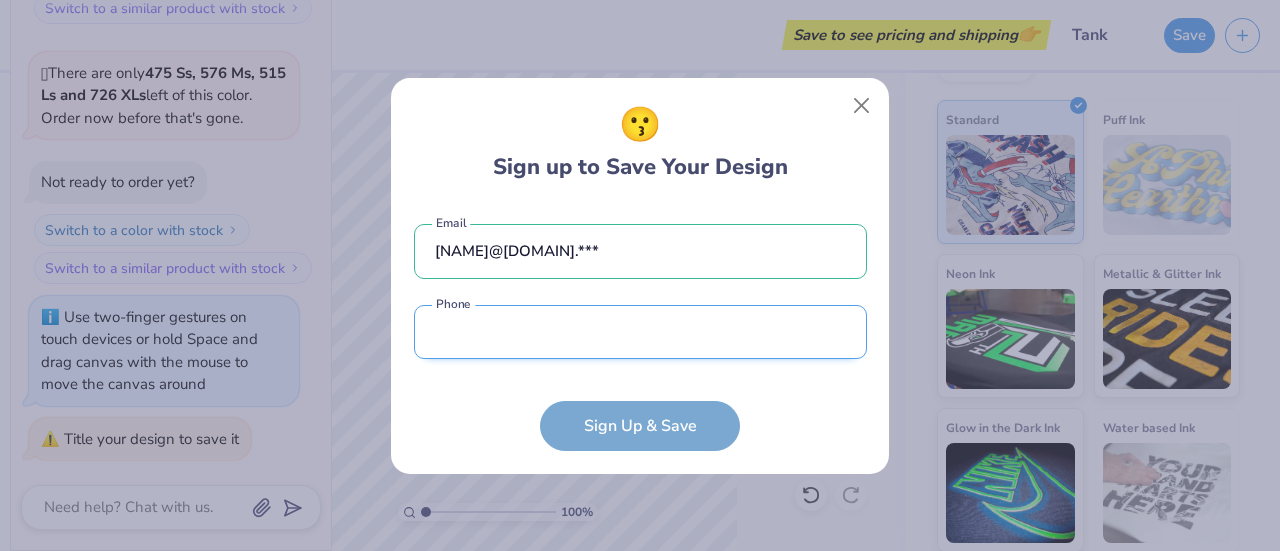 click at bounding box center [640, 332] 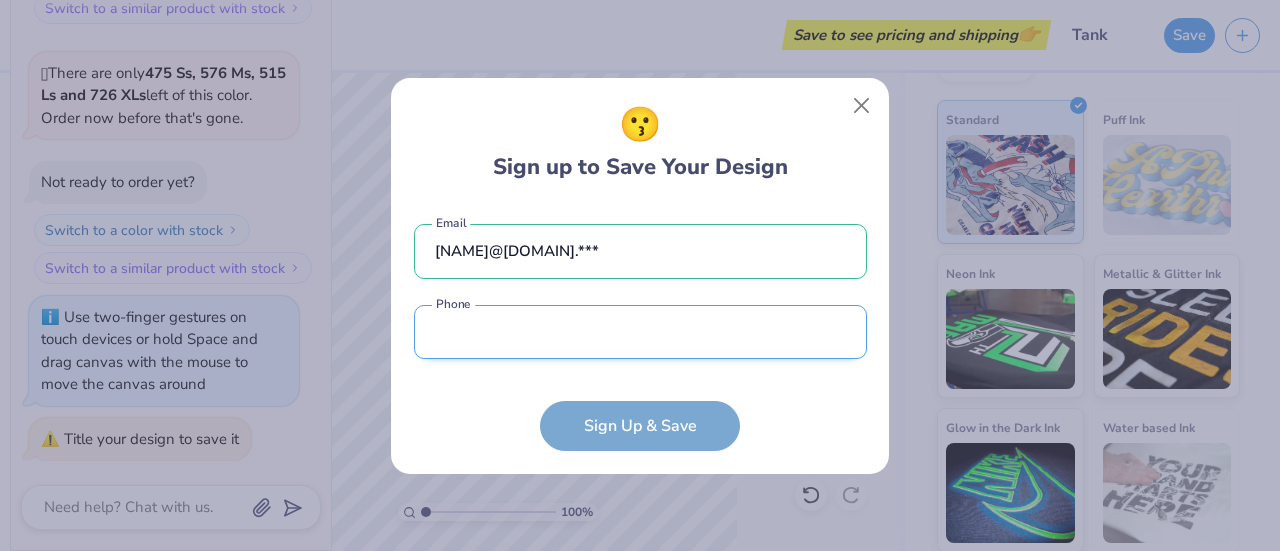 type on "([PHONE])" 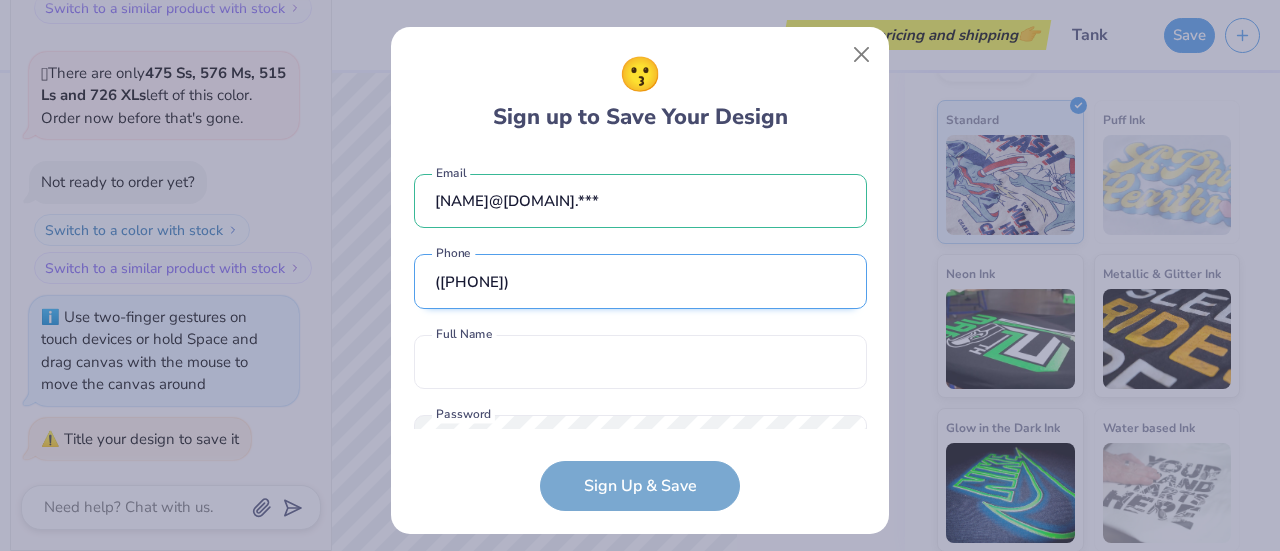 scroll, scrollTop: 75, scrollLeft: 0, axis: vertical 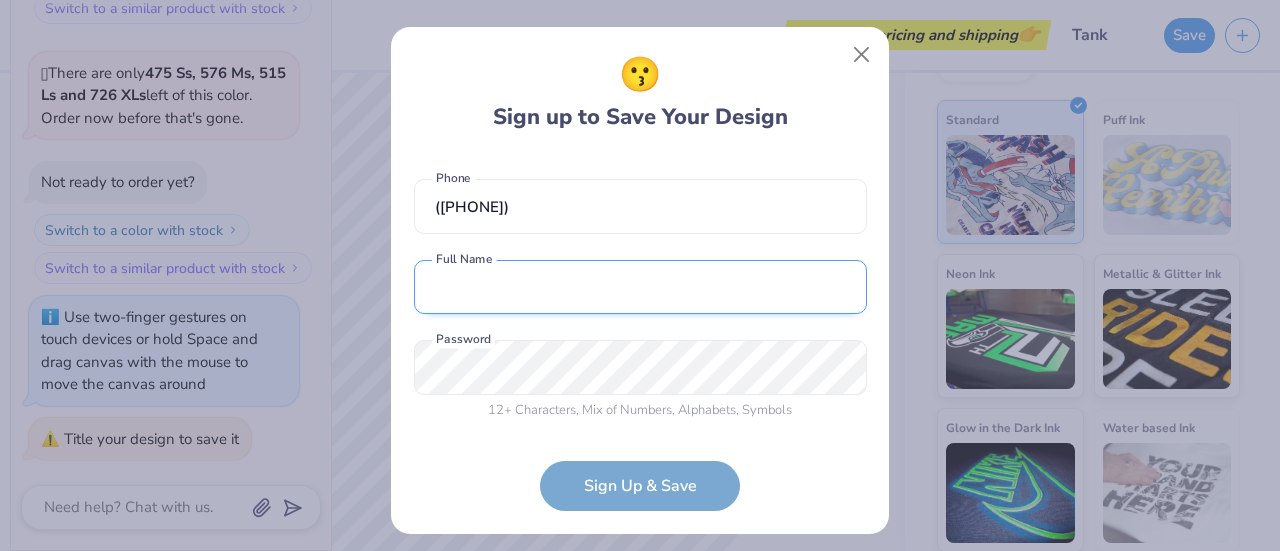 click at bounding box center [640, 287] 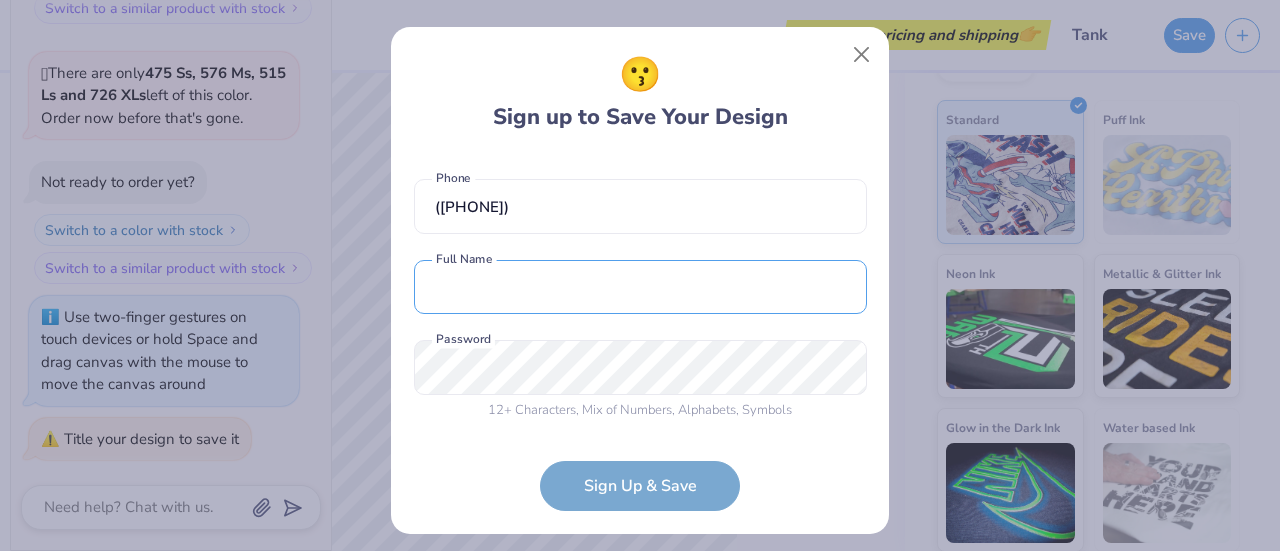 type on "[FIRST] [LAST]" 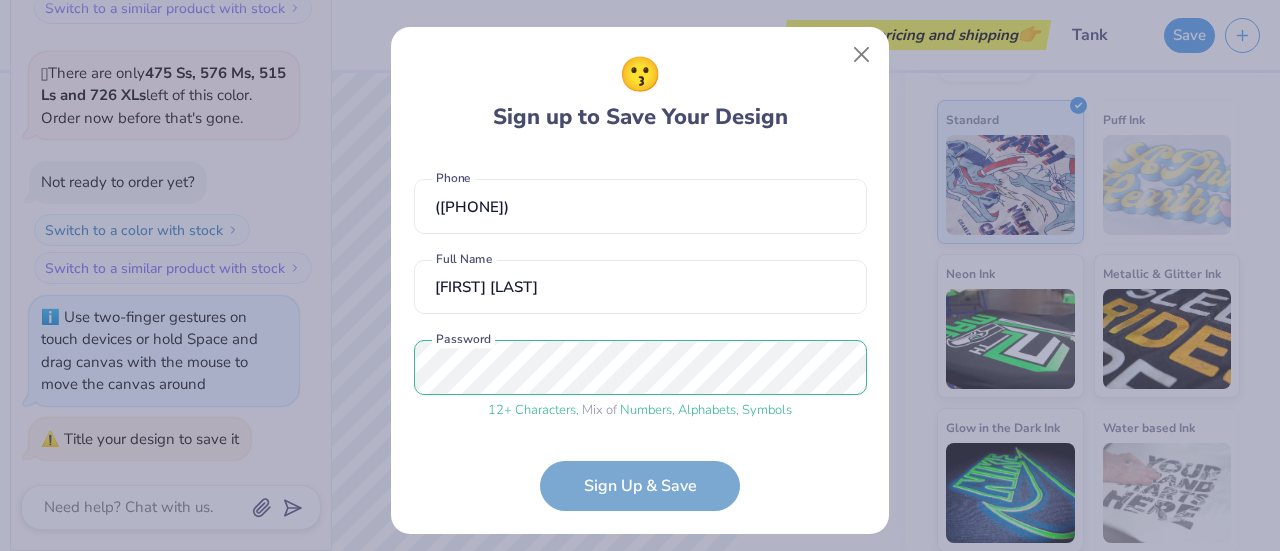 scroll, scrollTop: 0, scrollLeft: 0, axis: both 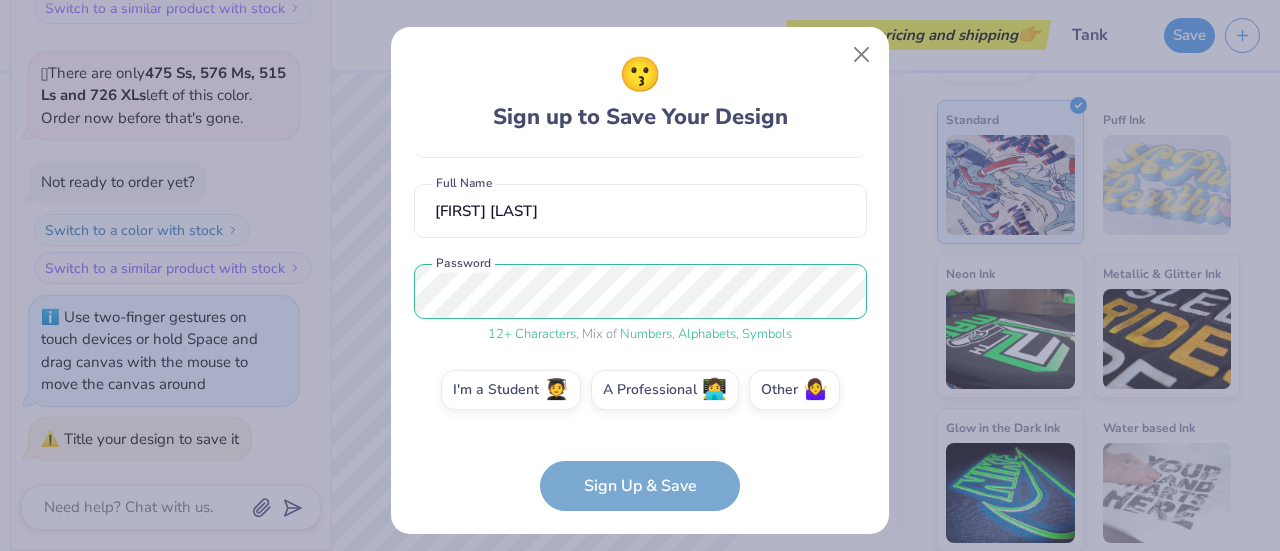 click on "[NAME]@[DOMAIN].*** Email ([PHONE]) Phone [FIRST] [LAST] Full Name 12 + Characters , Mix of   Numbers ,   Alphabets ,   Symbols Password I'm a Student 🧑‍🎓 A Professional 👩‍💻 Other 🤷‍♀️ School Select... School cannot be null Sign Up & Save" at bounding box center (640, 333) 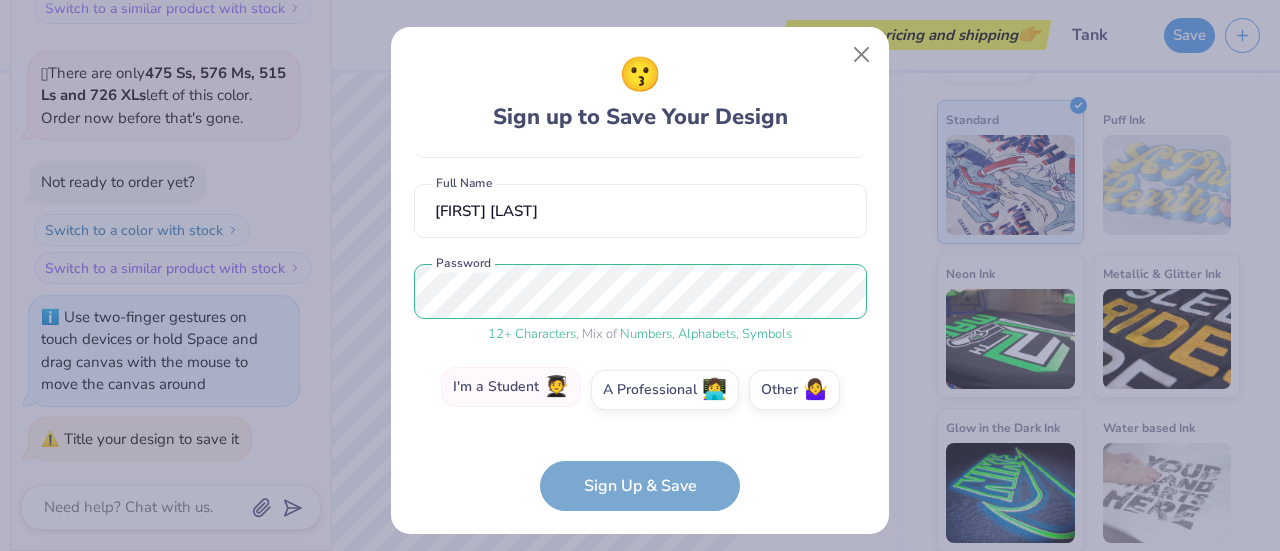 click on "I'm a Student 🧑‍🎓" at bounding box center [511, 387] 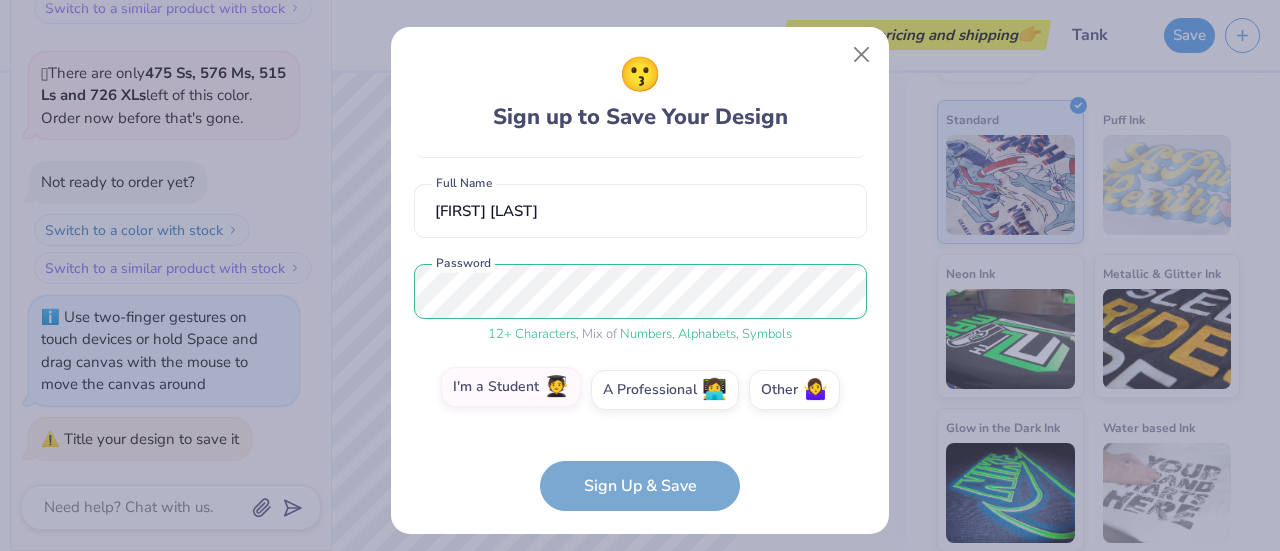 click on "I'm a Student 🧑‍🎓" at bounding box center [640, 546] 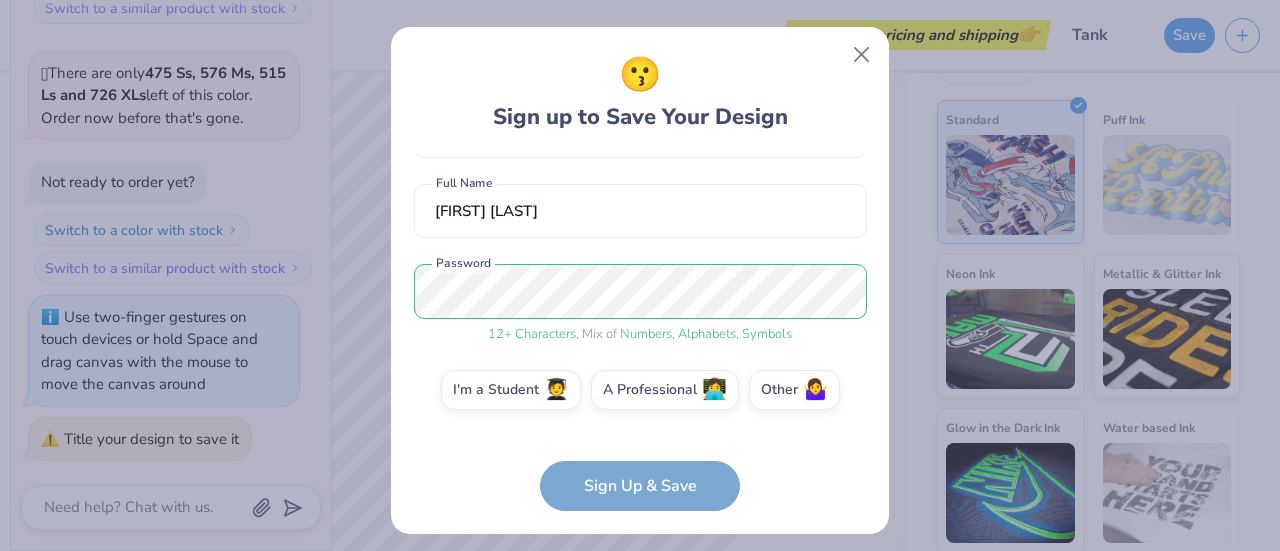 scroll, scrollTop: 0, scrollLeft: 0, axis: both 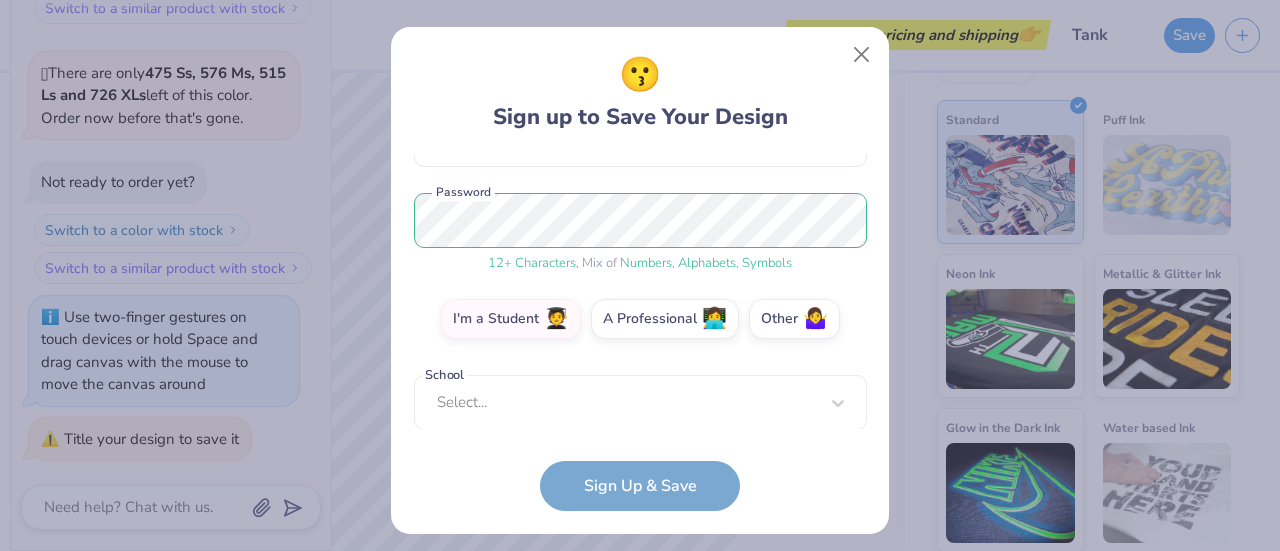 click on "[NAME]@[DOMAIN].*** Email ([PHONE]) Phone [FIRST] [LAST] Full Name 12 + Characters , Mix of   Numbers ,   Alphabets ,   Symbols Password I'm a Student 🧑‍🎓 A Professional 👩‍💻 Other 🤷‍♀️ School Select... School cannot be null Sign Up & Save" at bounding box center (640, 333) 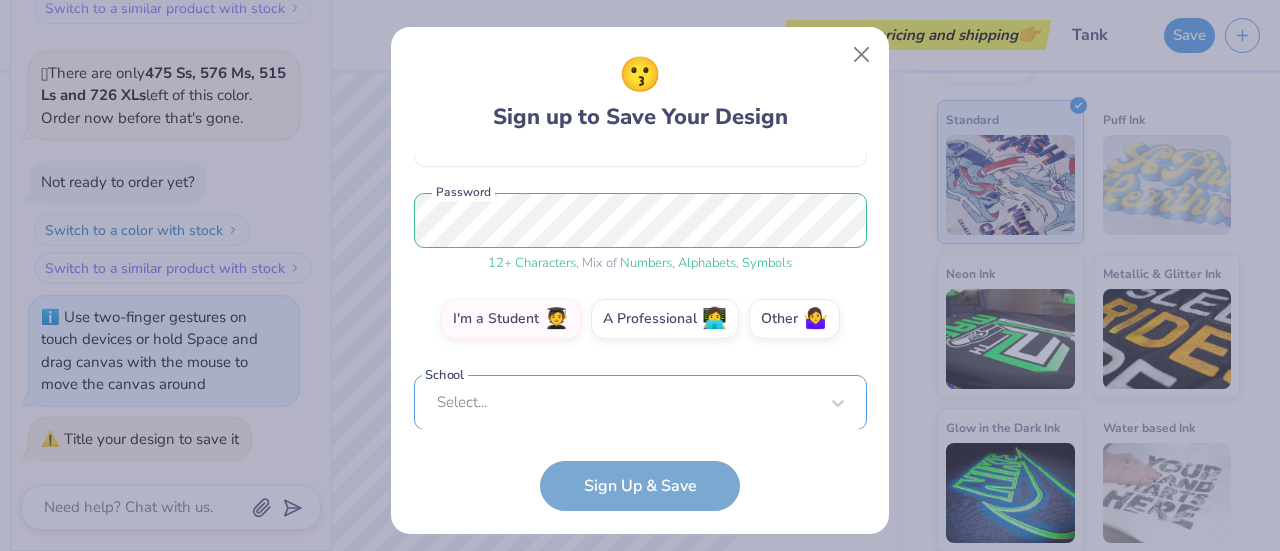 click on "Select..." at bounding box center (640, 402) 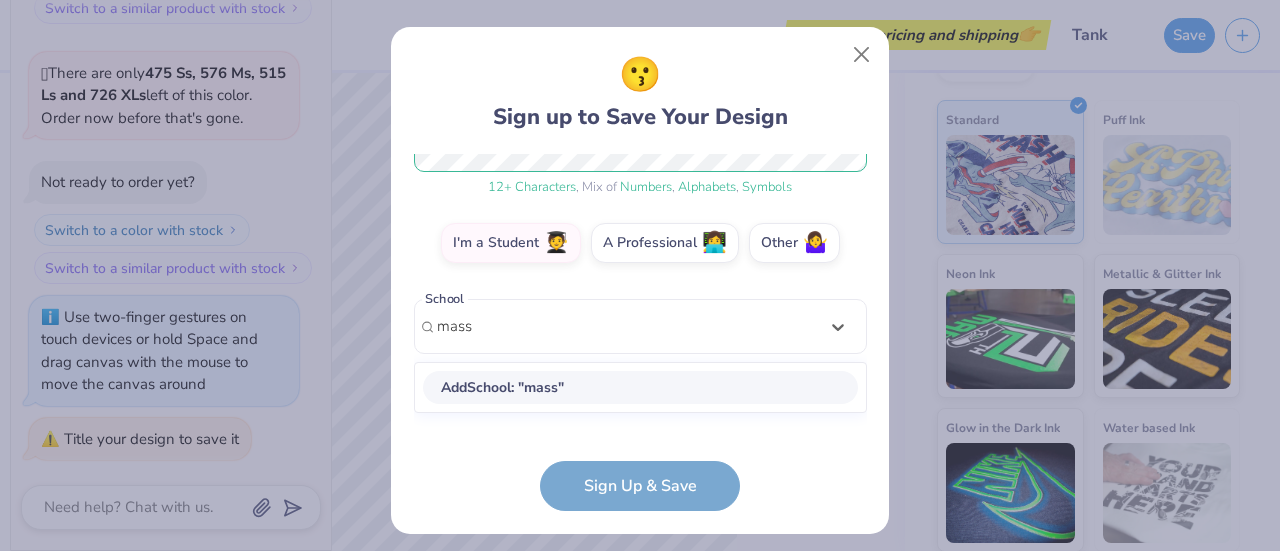 scroll, scrollTop: 280, scrollLeft: 0, axis: vertical 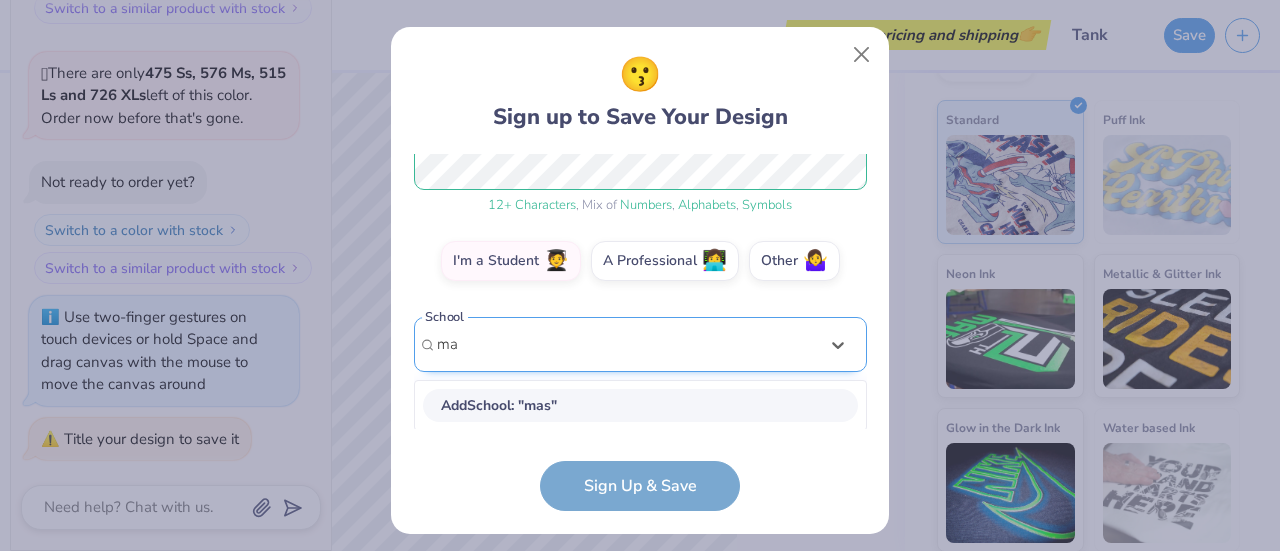 type on "m" 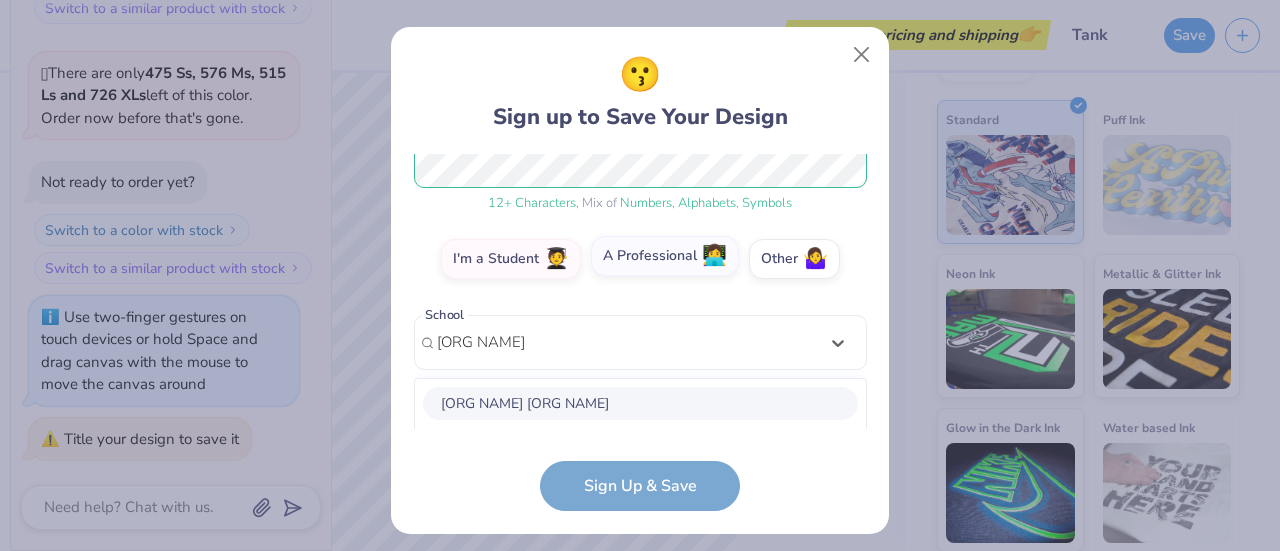 scroll, scrollTop: 532, scrollLeft: 0, axis: vertical 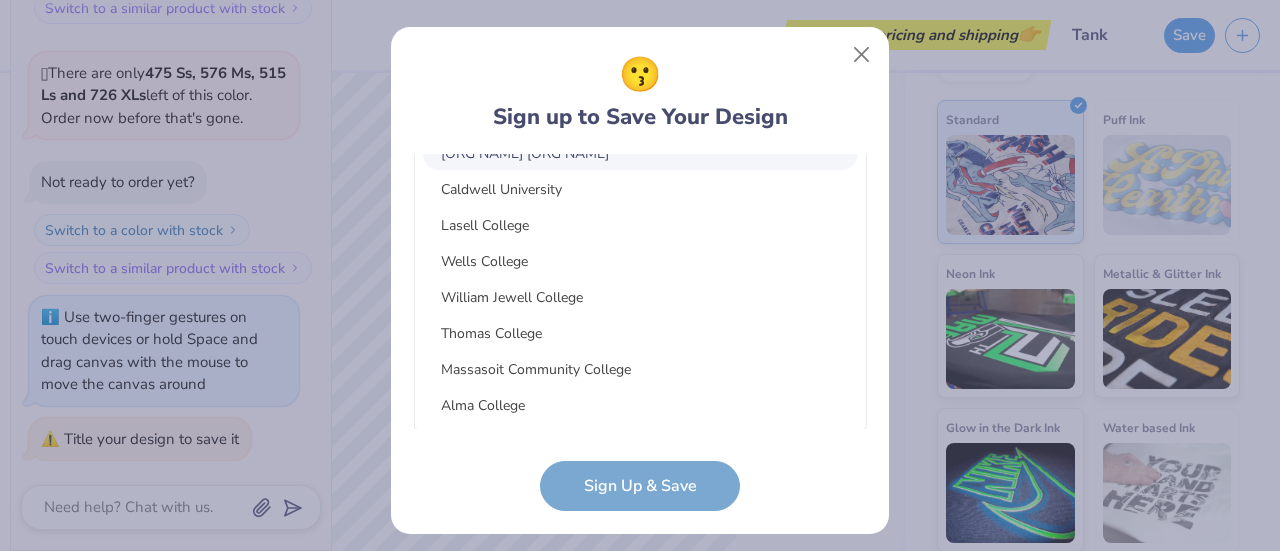 click on "[ORG NAME] [ORG NAME]" at bounding box center [640, 153] 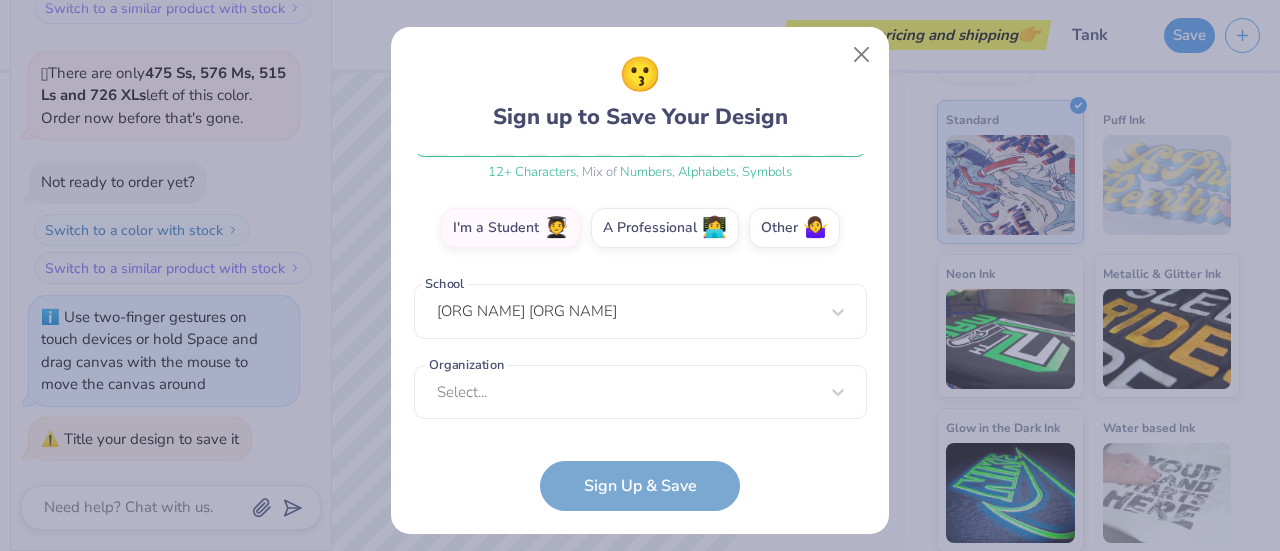 scroll, scrollTop: 312, scrollLeft: 0, axis: vertical 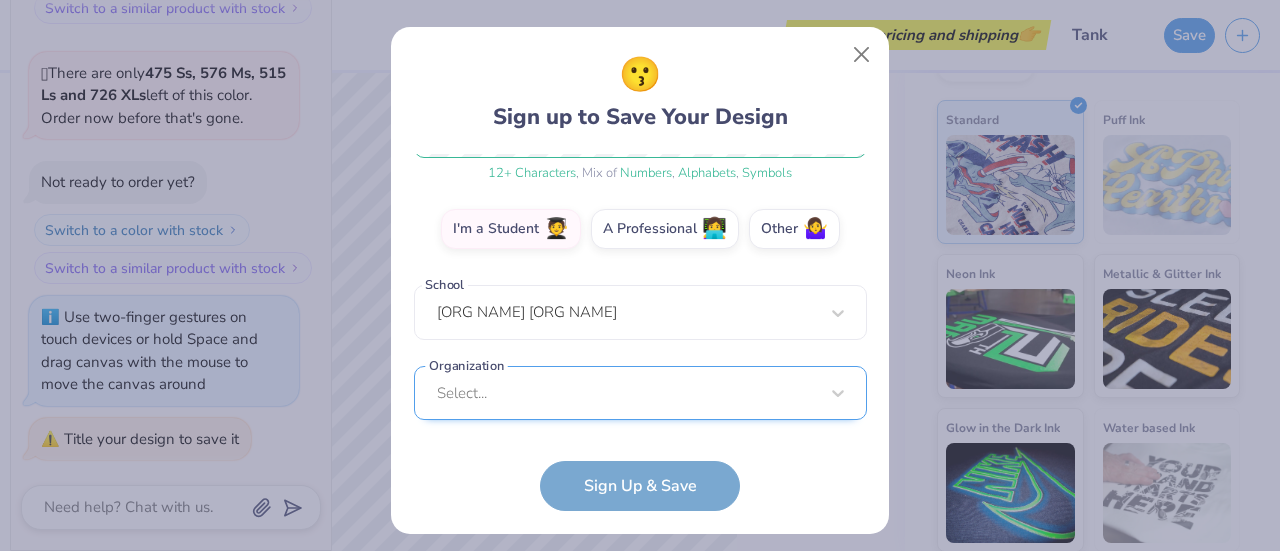 click on "Select..." at bounding box center [640, 393] 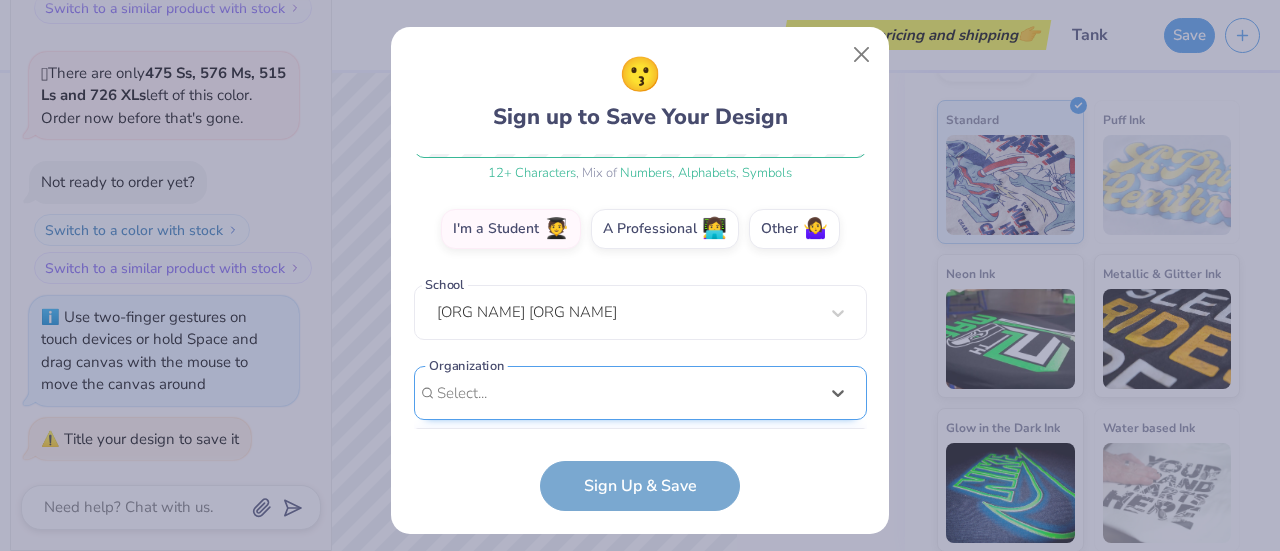 scroll, scrollTop: 612, scrollLeft: 0, axis: vertical 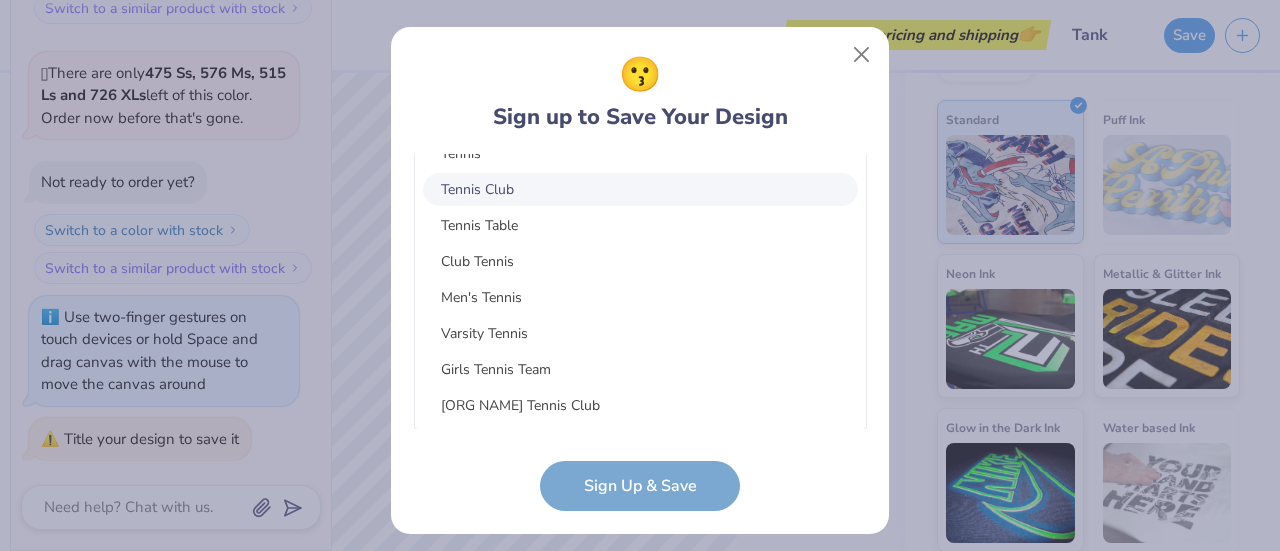 click on "Tennis Club" at bounding box center (640, 189) 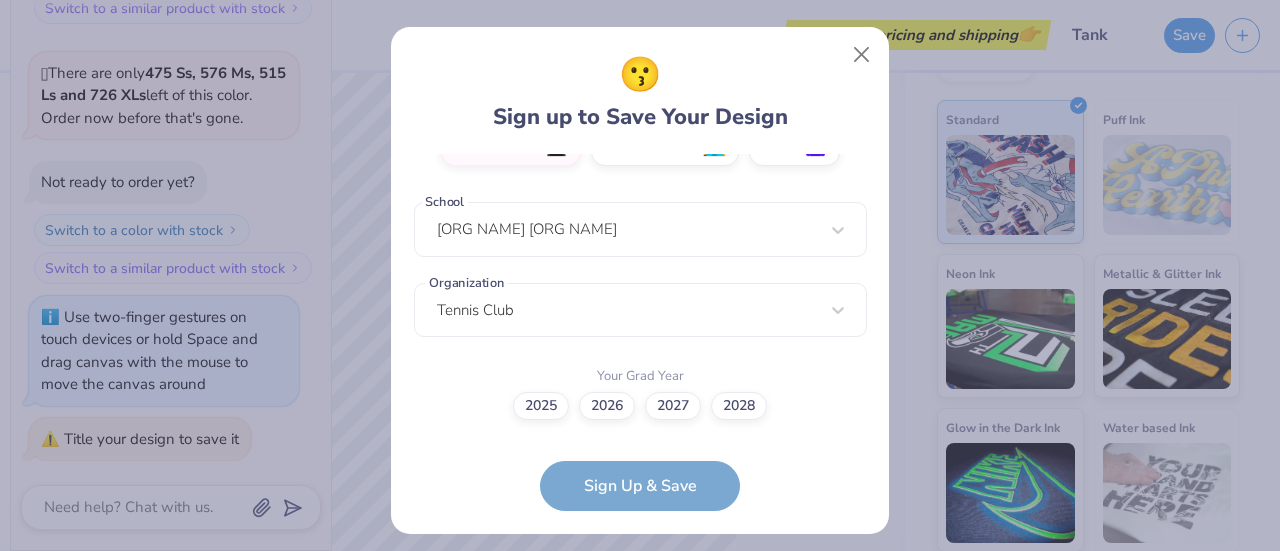 scroll, scrollTop: 394, scrollLeft: 0, axis: vertical 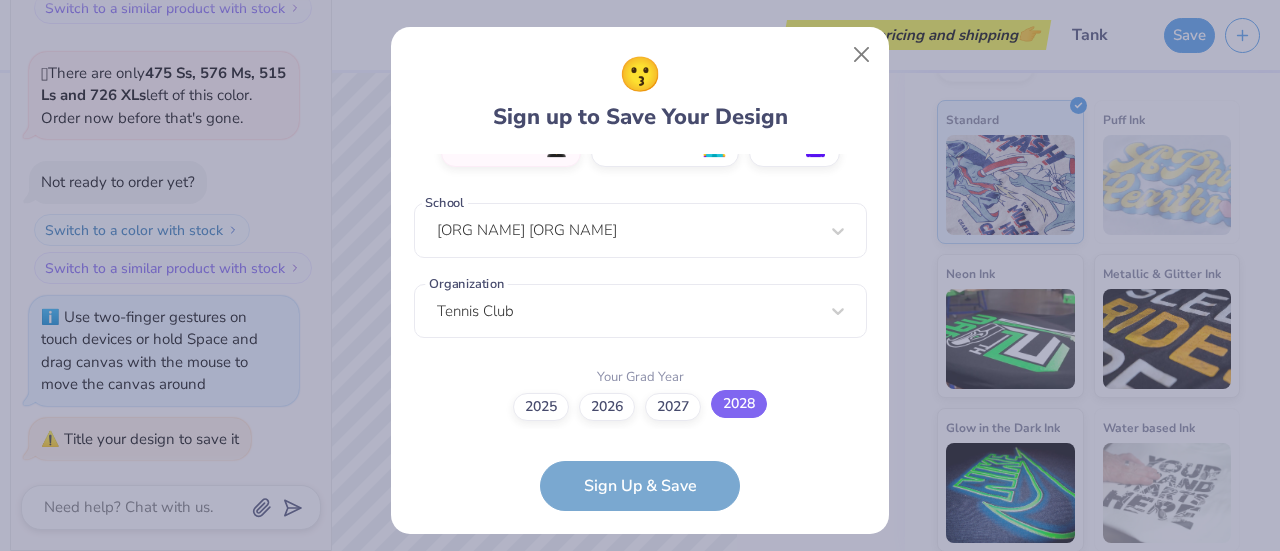 click on "2028" at bounding box center [739, 404] 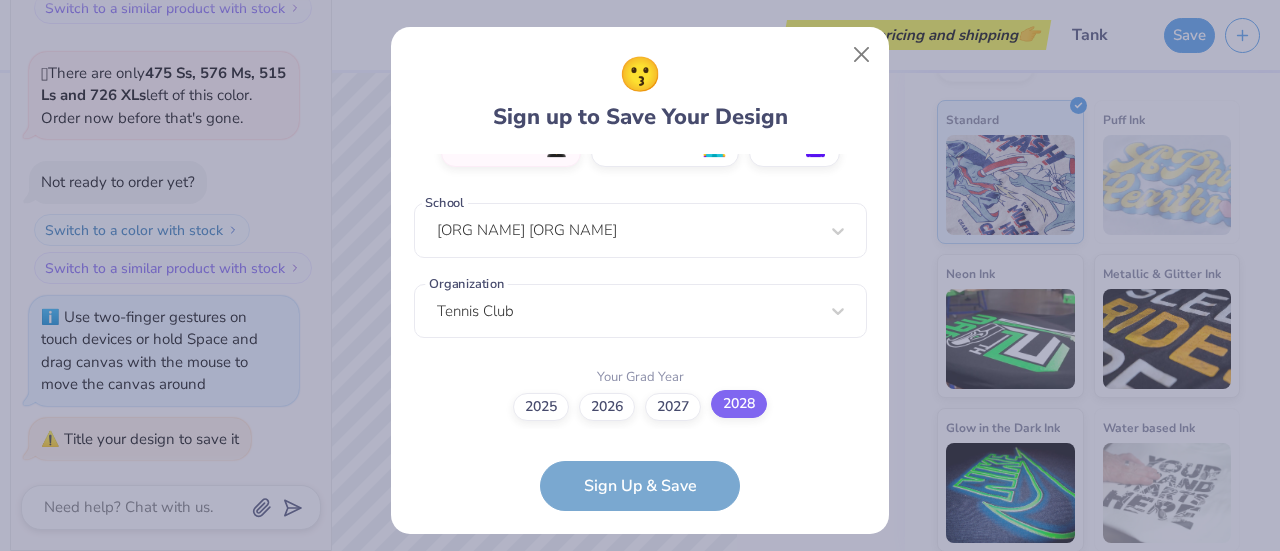 click on "2028" at bounding box center [640, 800] 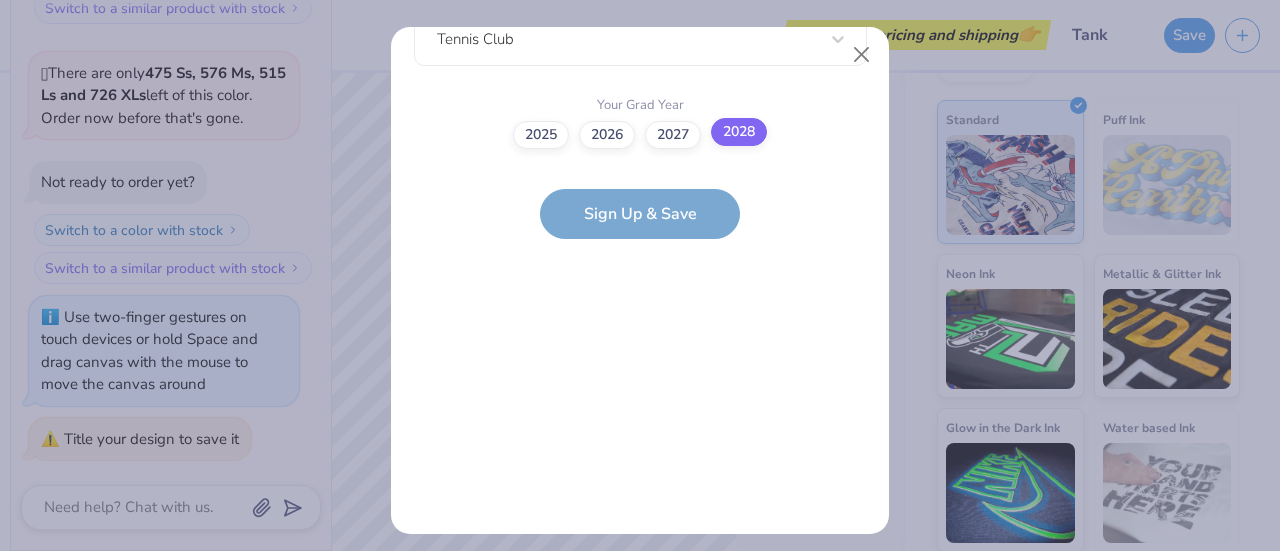 scroll, scrollTop: 514, scrollLeft: 0, axis: vertical 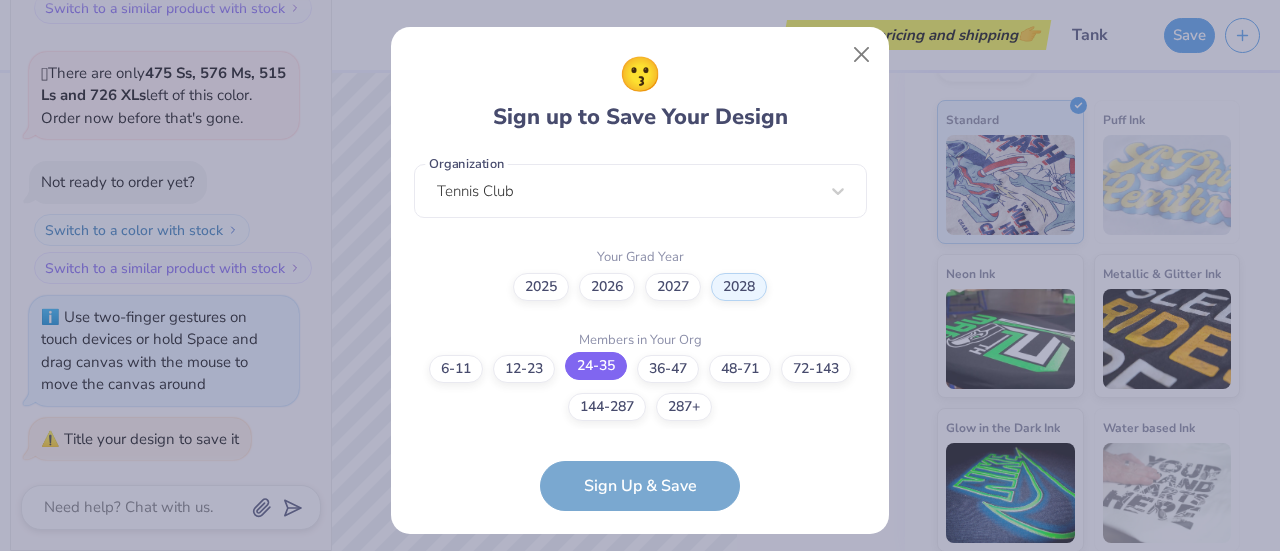click on "24-35" at bounding box center [596, 366] 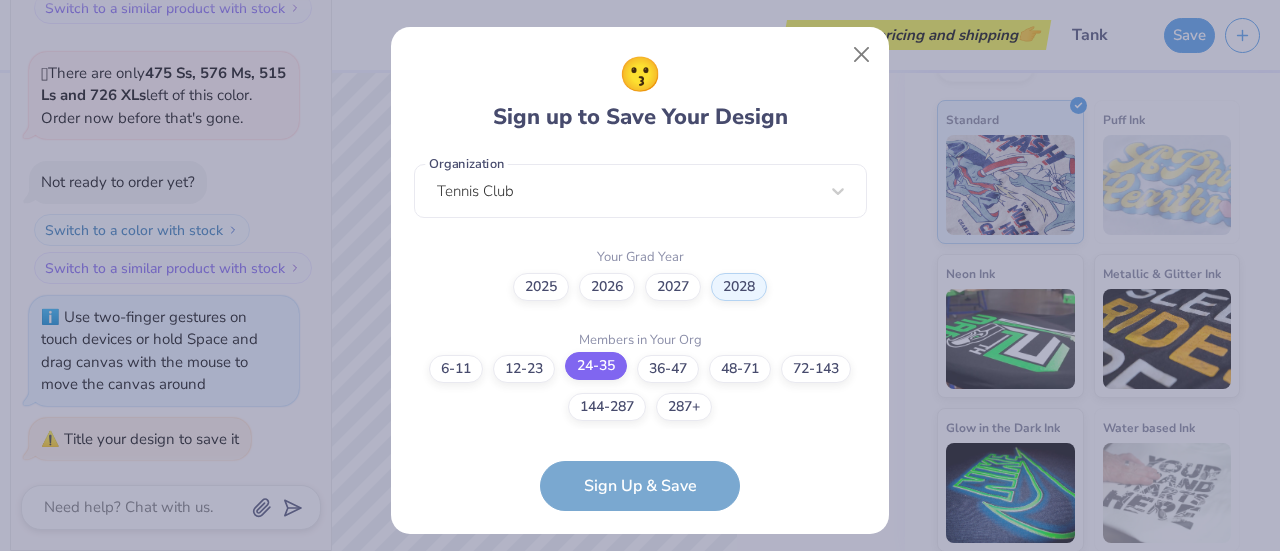 click on "24-35" at bounding box center [640, 902] 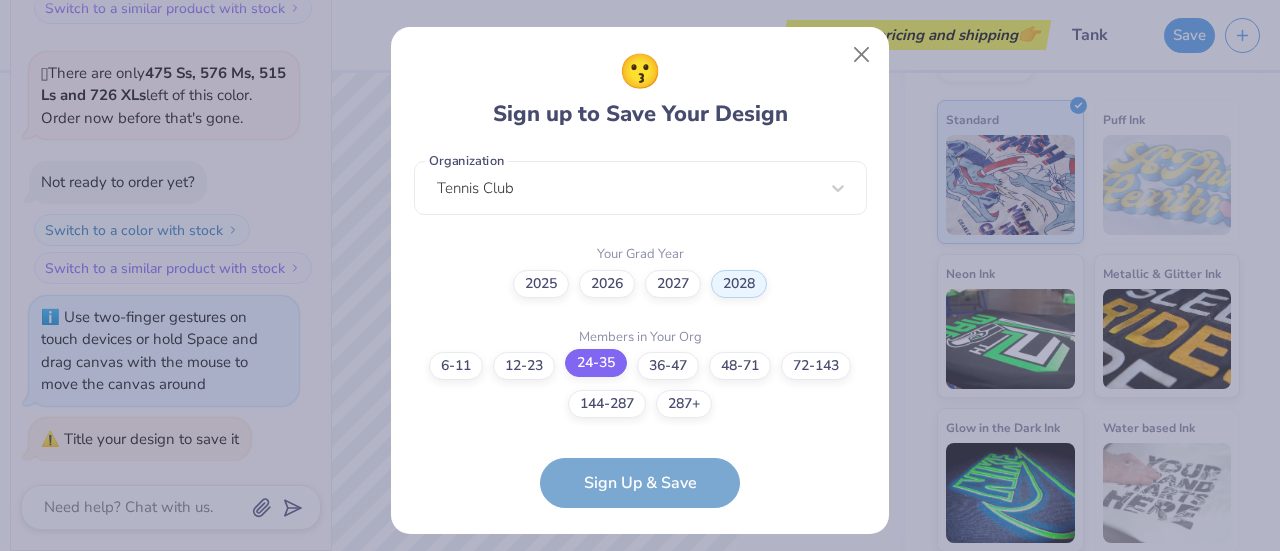 scroll, scrollTop: 594, scrollLeft: 0, axis: vertical 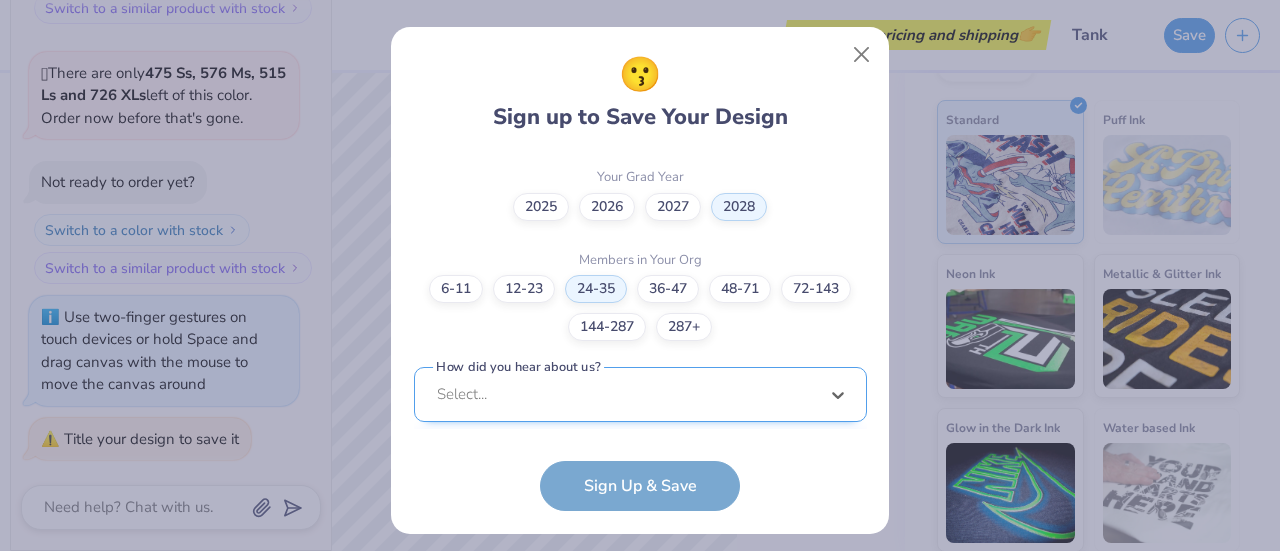 click on "option Word of Mouth focused, 8 of 15. 15 results available. Use Up and Down to choose options, press Enter to select the currently focused option, press Escape to exit the menu, press Tab to select the option and exit the menu. Select... Pinterest Google Search I've ordered before Received a text message A Campus Manager Received an Email Saw an Ad Word of Mouth LinkedIn Tik Tok Instagram Blog/Article Reddit An AI Chatbot Other" at bounding box center [640, 549] 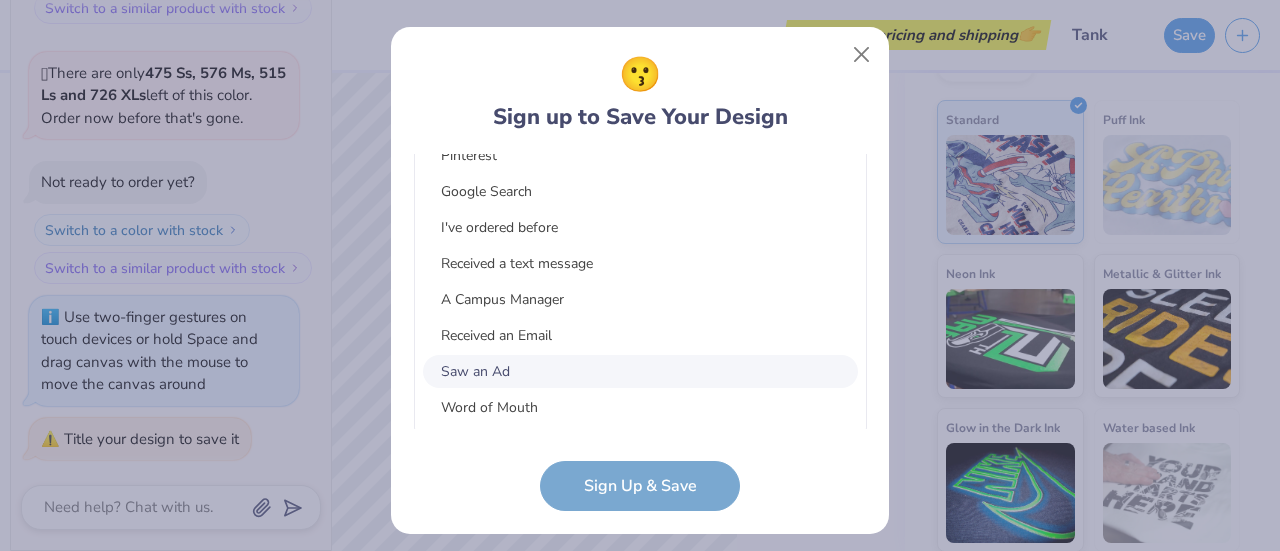 click on "Saw an Ad" at bounding box center [640, 371] 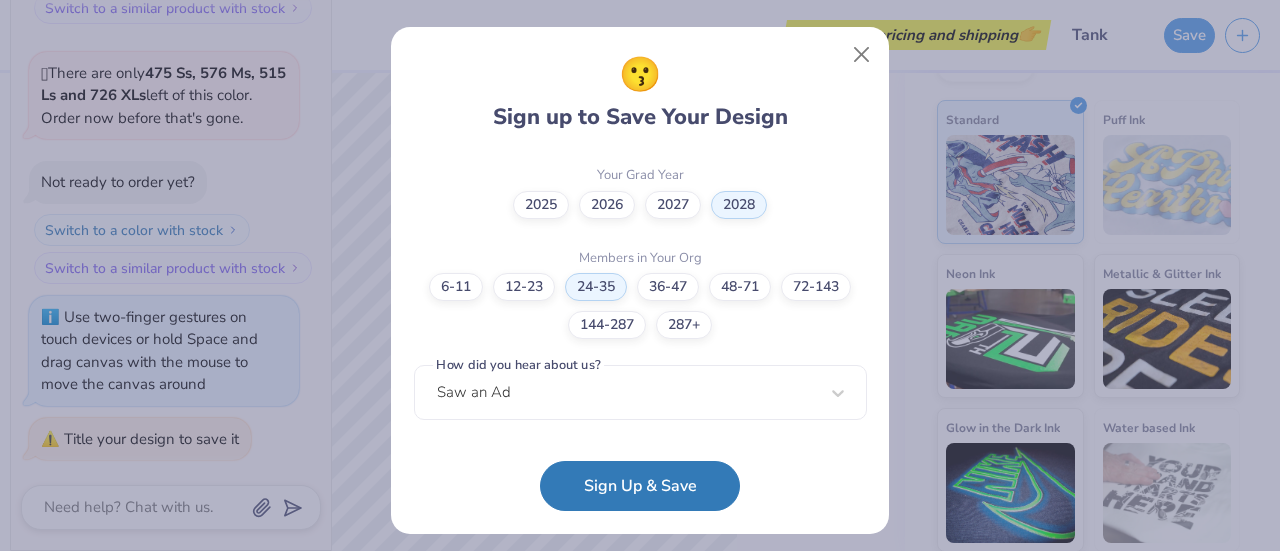 scroll, scrollTop: 594, scrollLeft: 0, axis: vertical 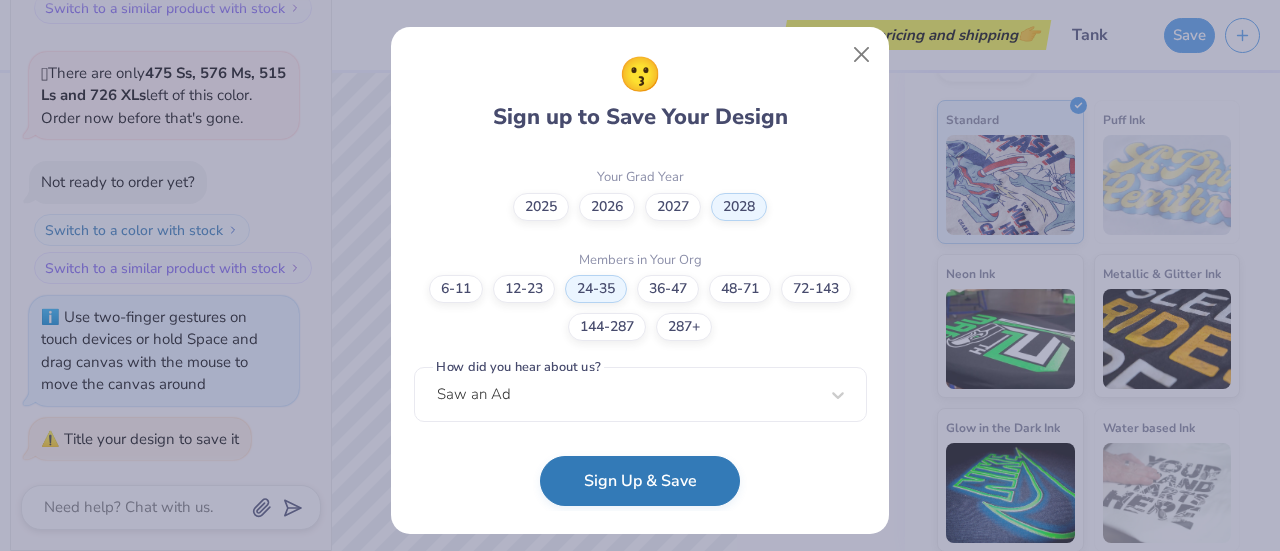 click on "Sign Up & Save" at bounding box center [640, 481] 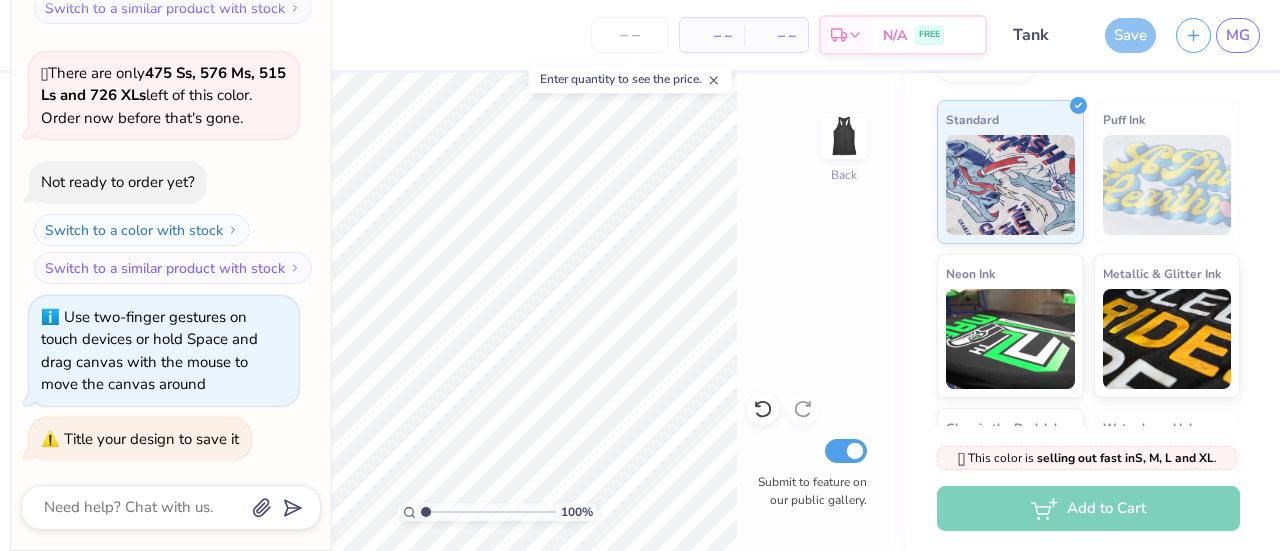 type on "x" 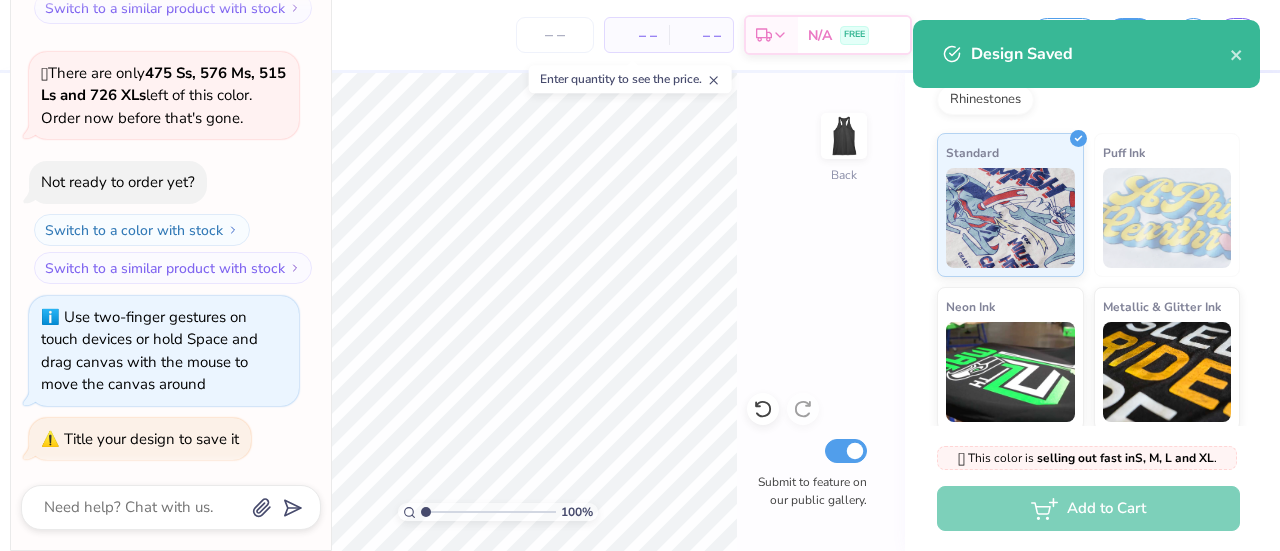 scroll, scrollTop: 344, scrollLeft: 0, axis: vertical 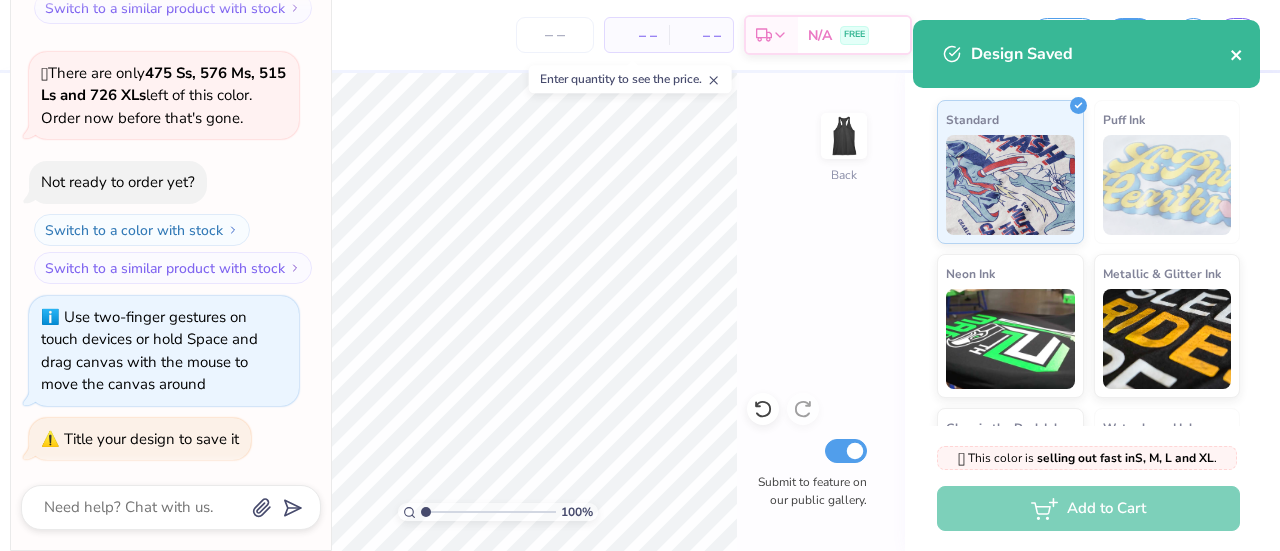 click 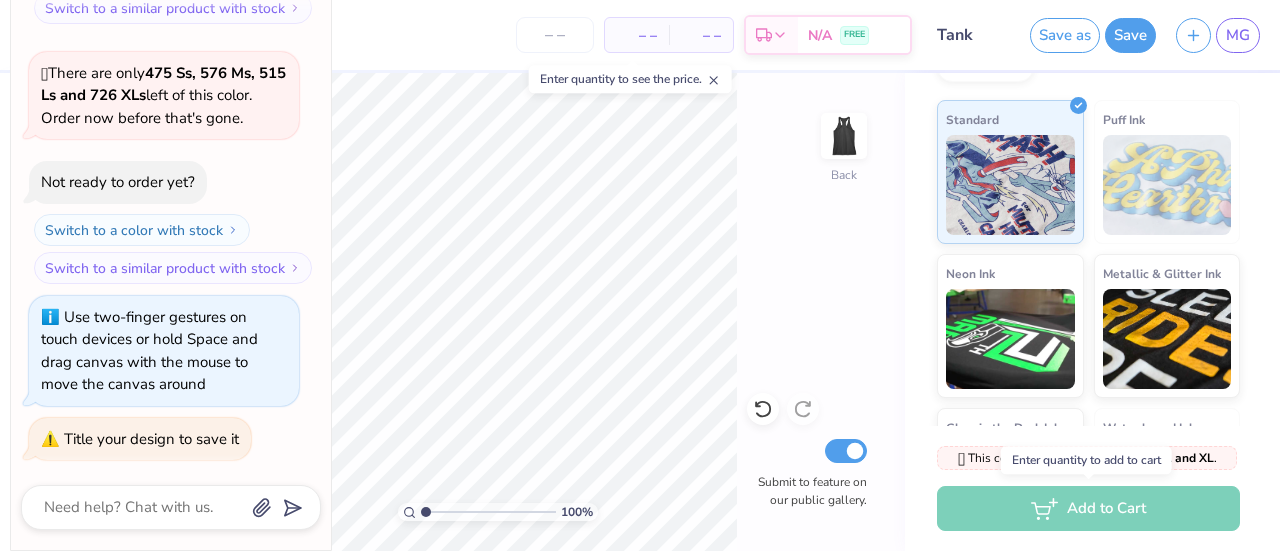 click on "Add to Cart" at bounding box center (1088, 508) 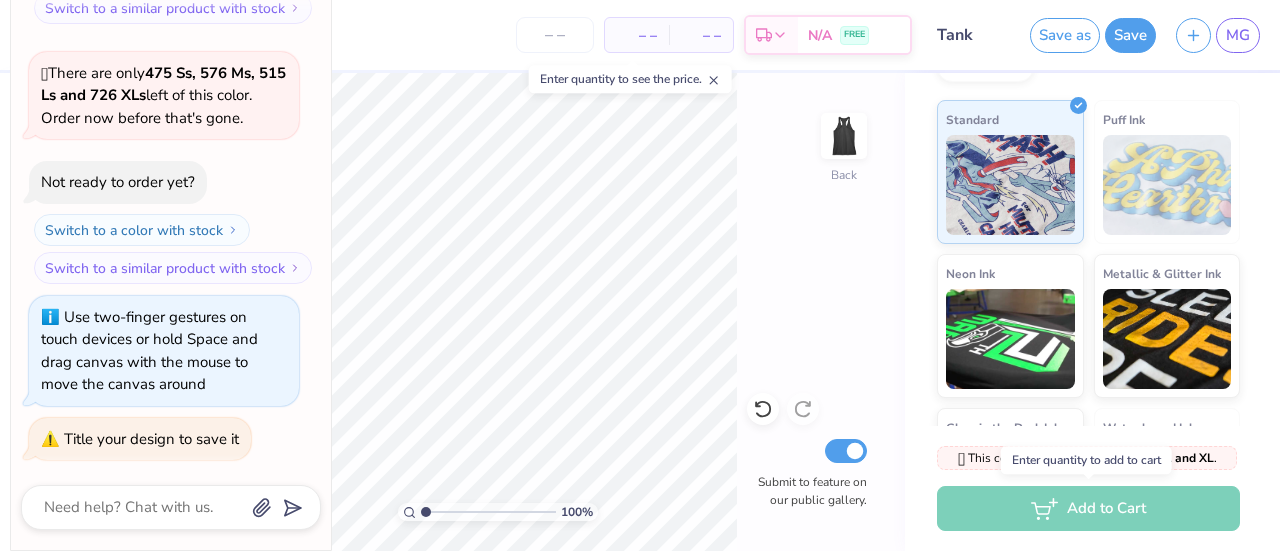 click on "Add to Cart" at bounding box center (1088, 508) 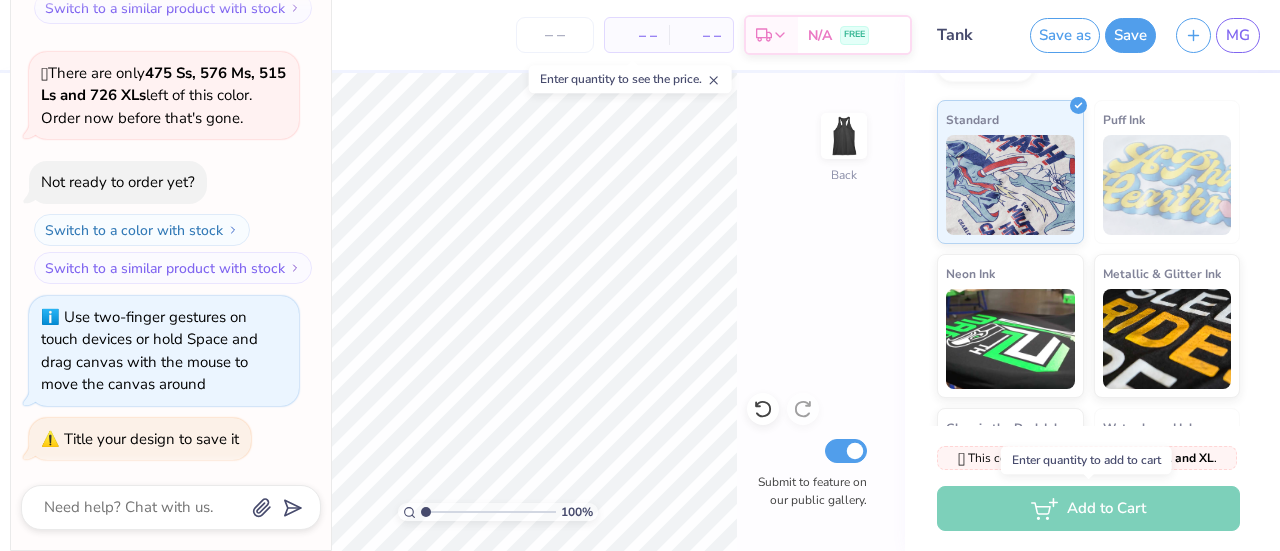 click on "Add to Cart" at bounding box center [1088, 508] 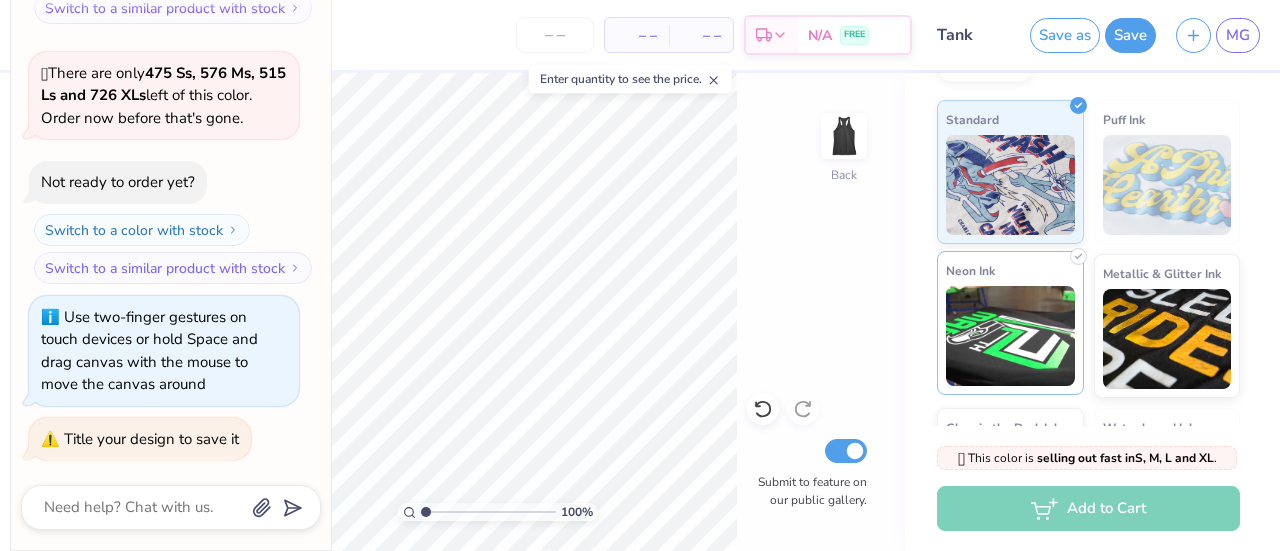 scroll, scrollTop: 469, scrollLeft: 0, axis: vertical 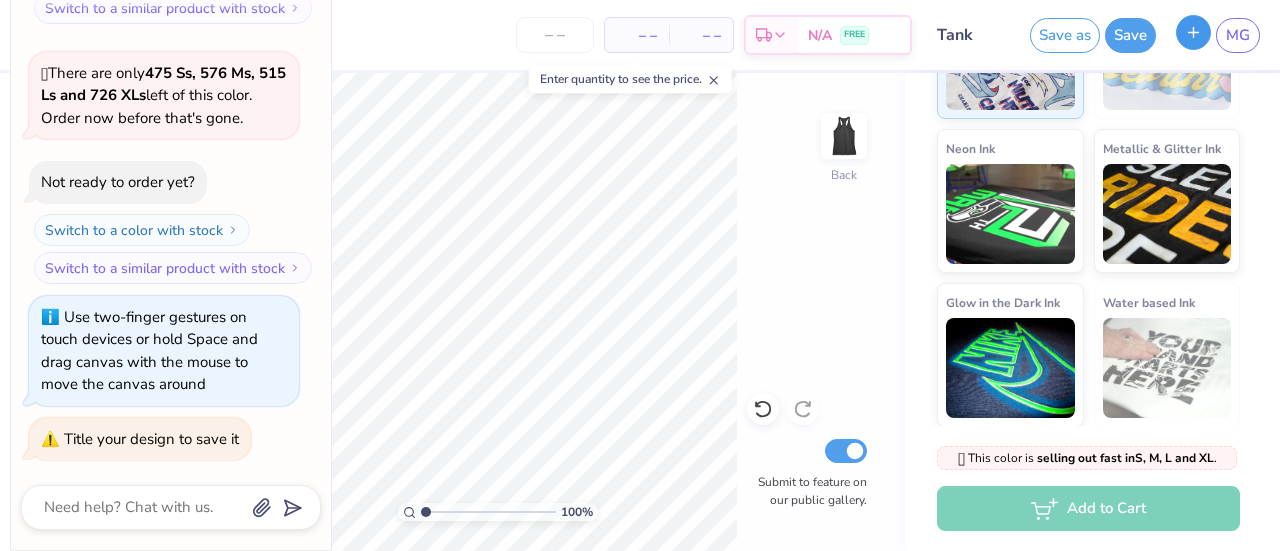 click at bounding box center (1193, 32) 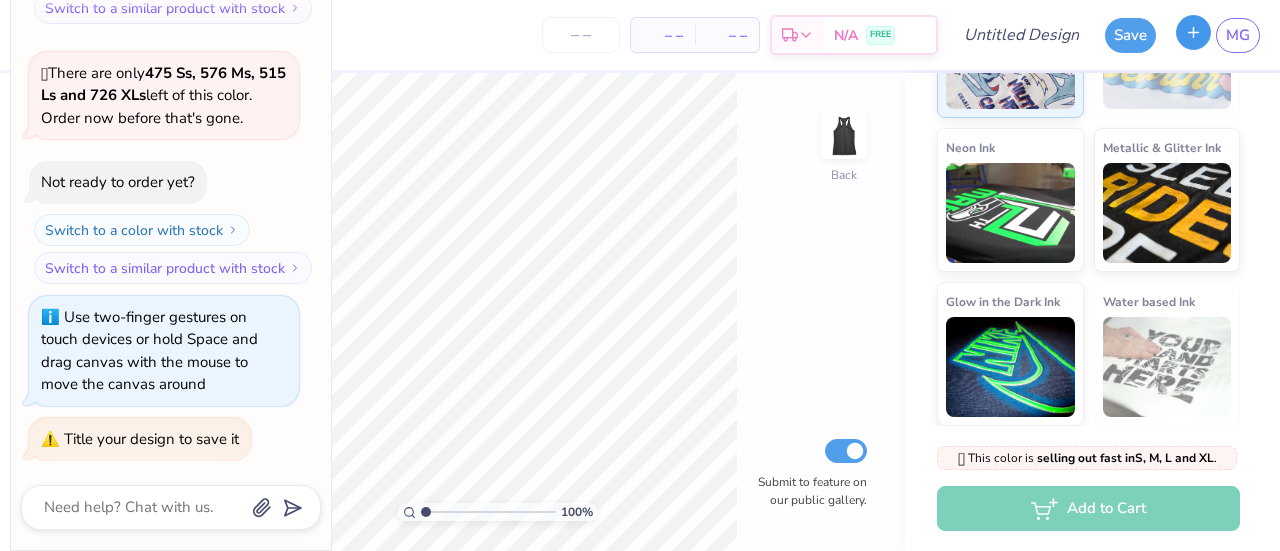 scroll, scrollTop: 436, scrollLeft: 0, axis: vertical 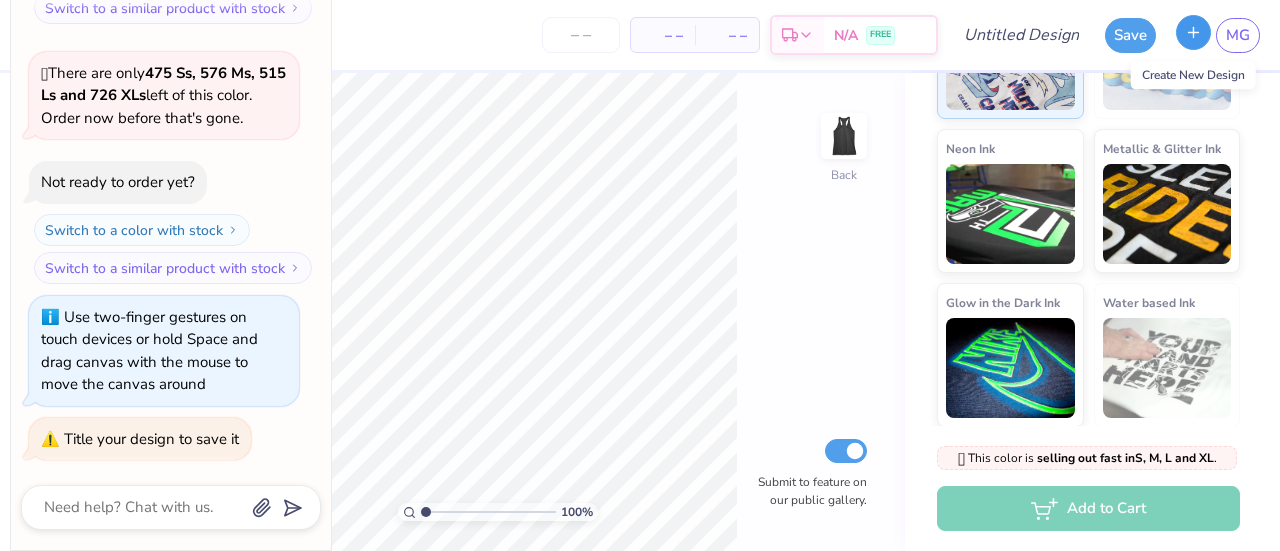 click 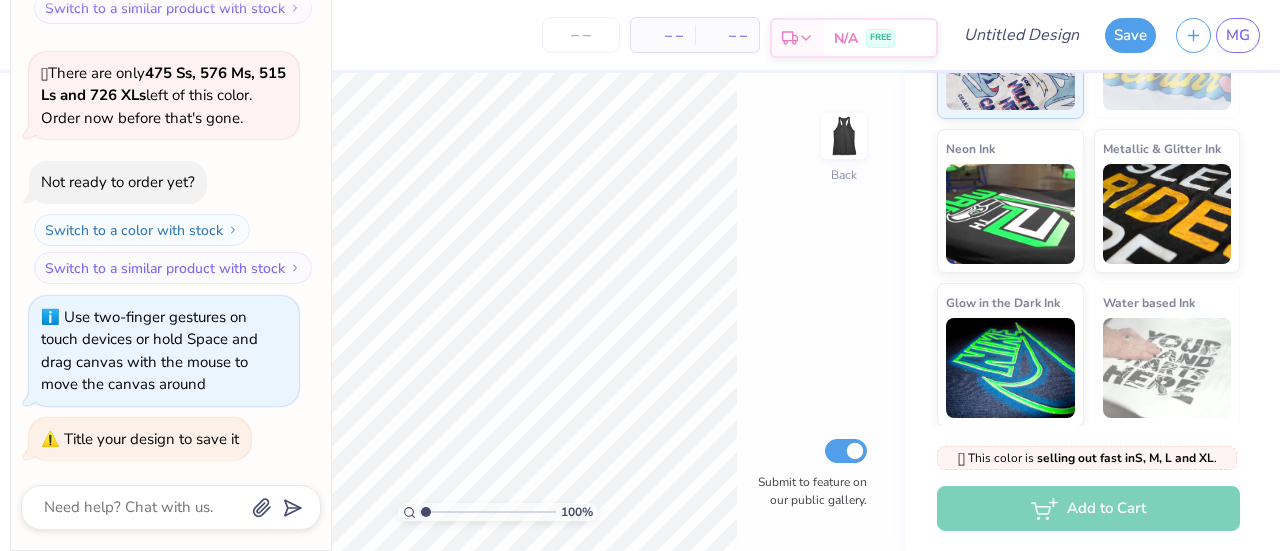 click on "N/A" at bounding box center (846, 38) 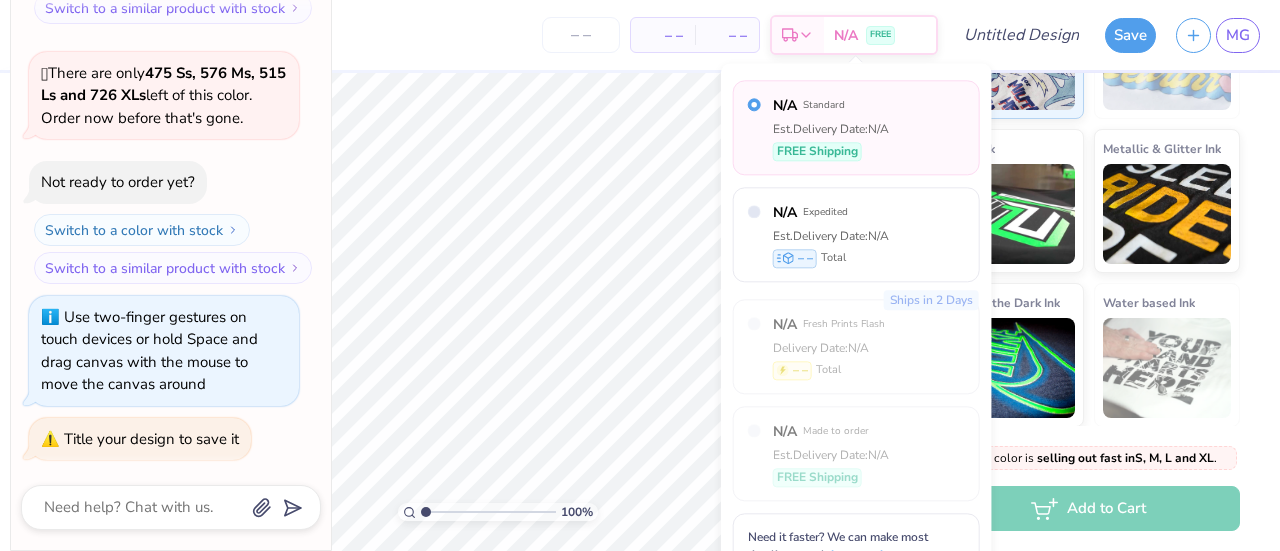 click on "– –" at bounding box center [727, 35] 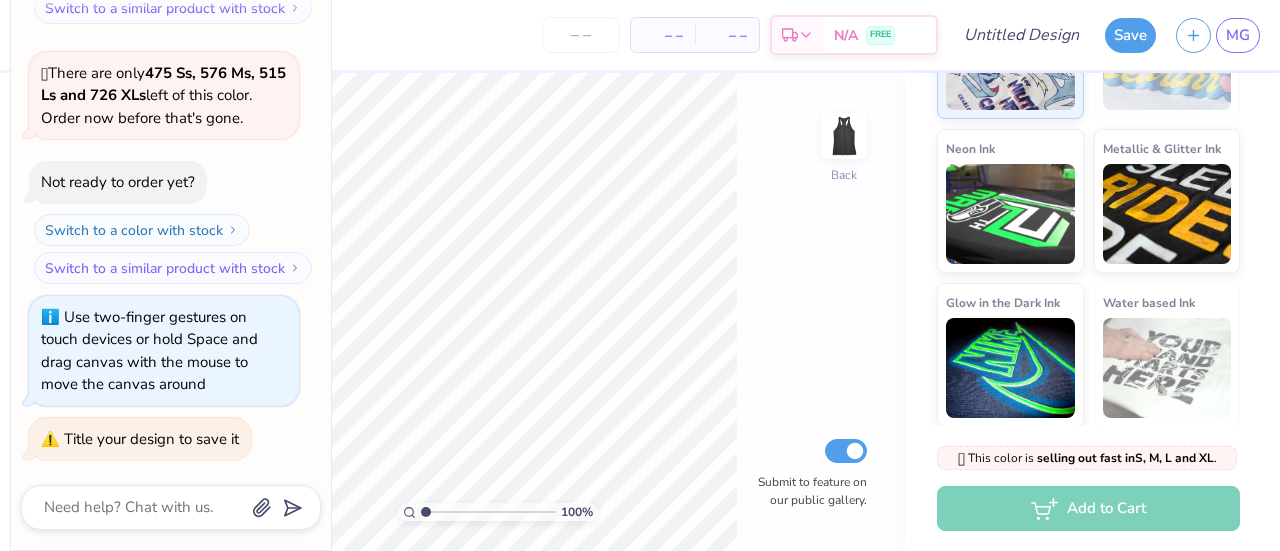 scroll, scrollTop: 0, scrollLeft: 0, axis: both 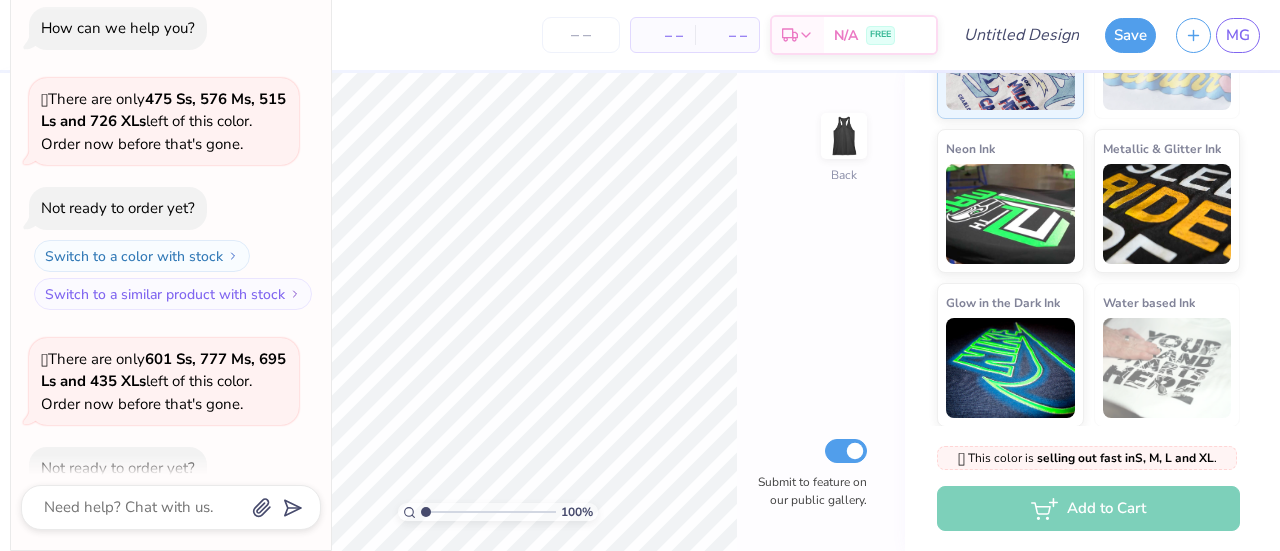 click at bounding box center (171, 507) 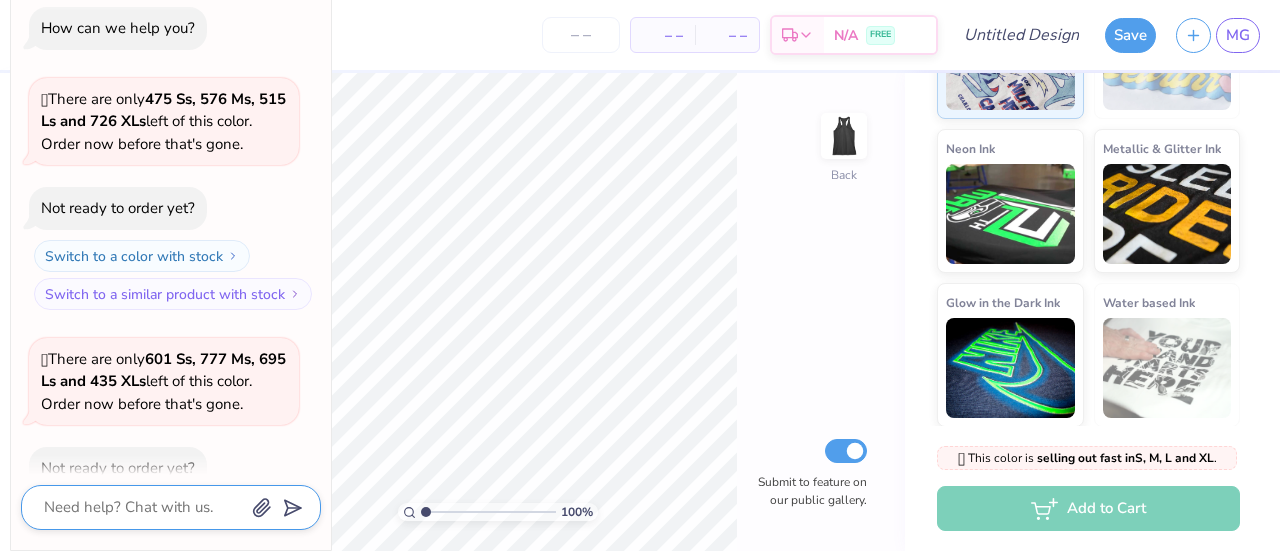 click 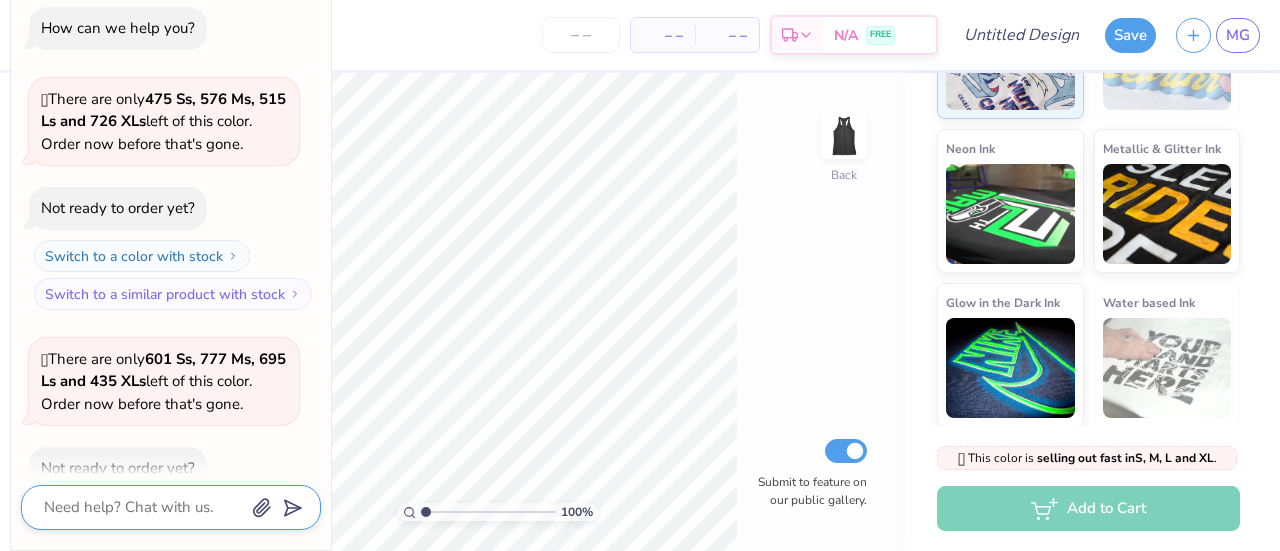 click at bounding box center (143, 507) 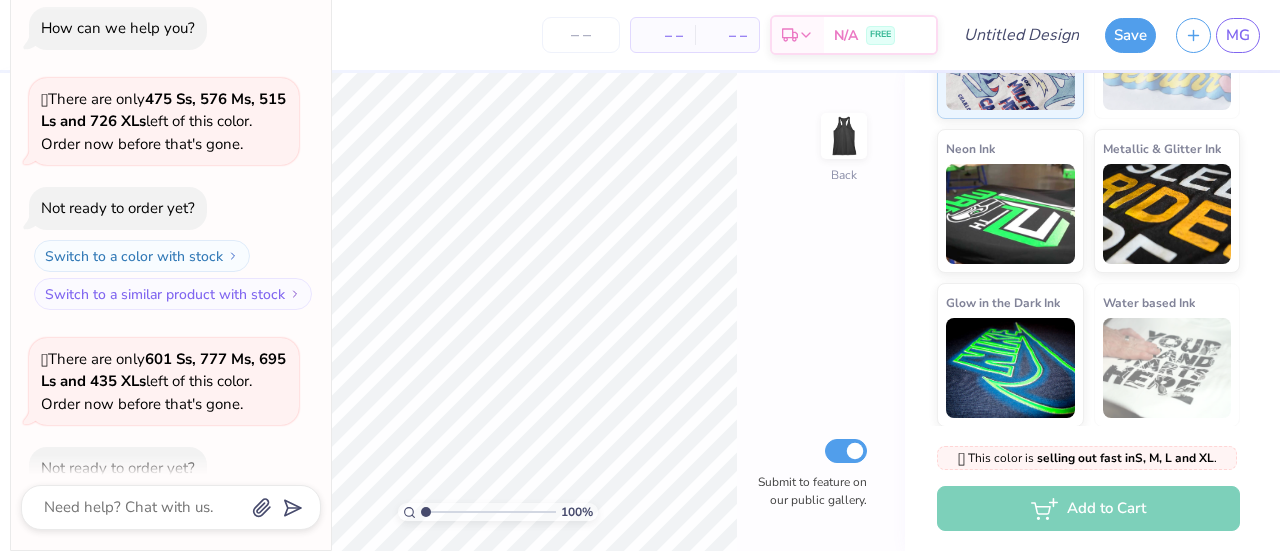 type on "x" 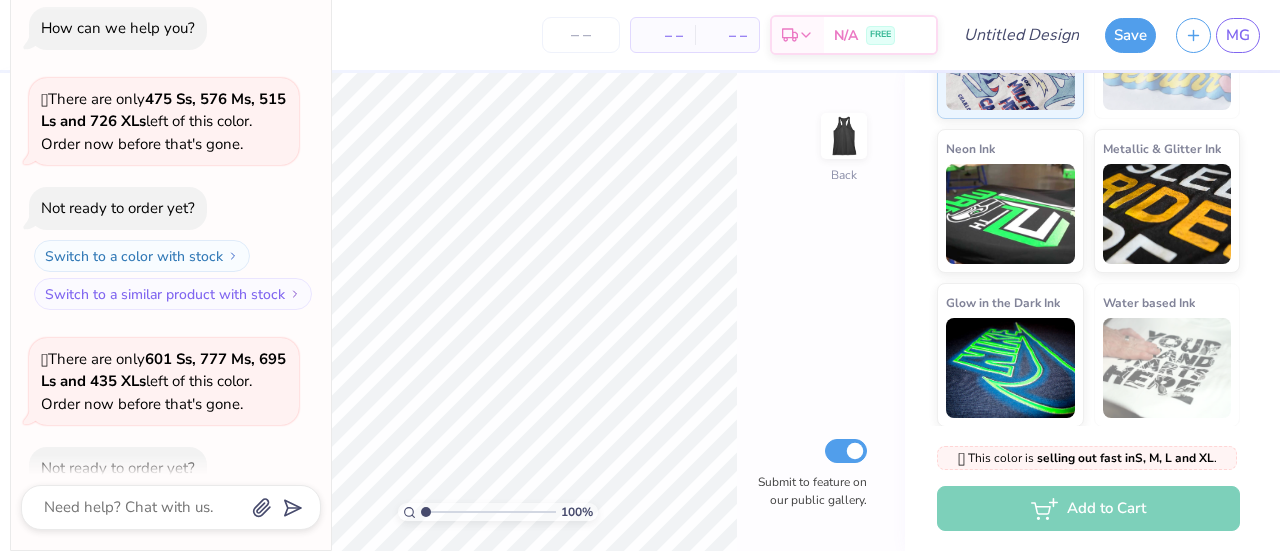 click on "– – Per Item – – Total Est.  Delivery N/A FREE" at bounding box center [484, 35] 